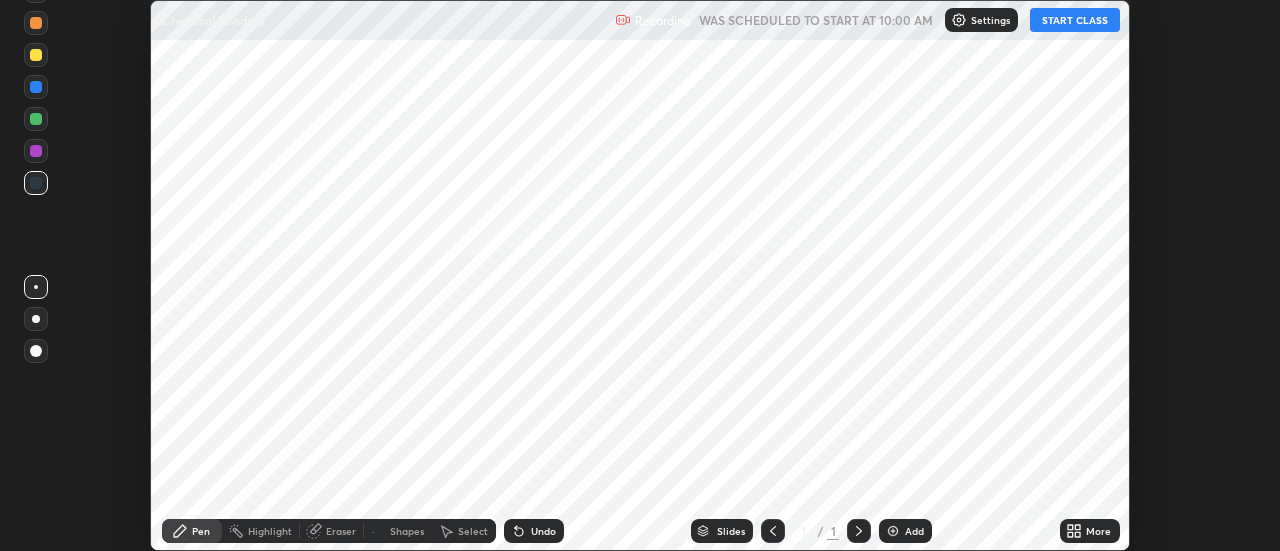scroll, scrollTop: 0, scrollLeft: 0, axis: both 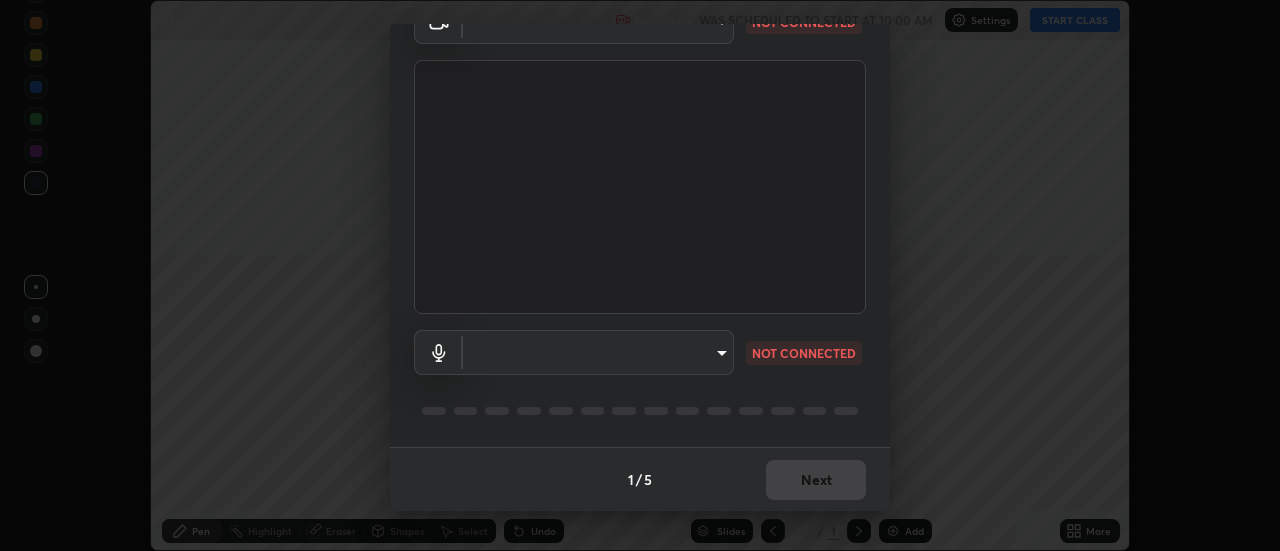 type on "22fd1baf326a4dc2477b81f4db25bcd6a257ae2ff3fe6e8918437301c5c1cc95" 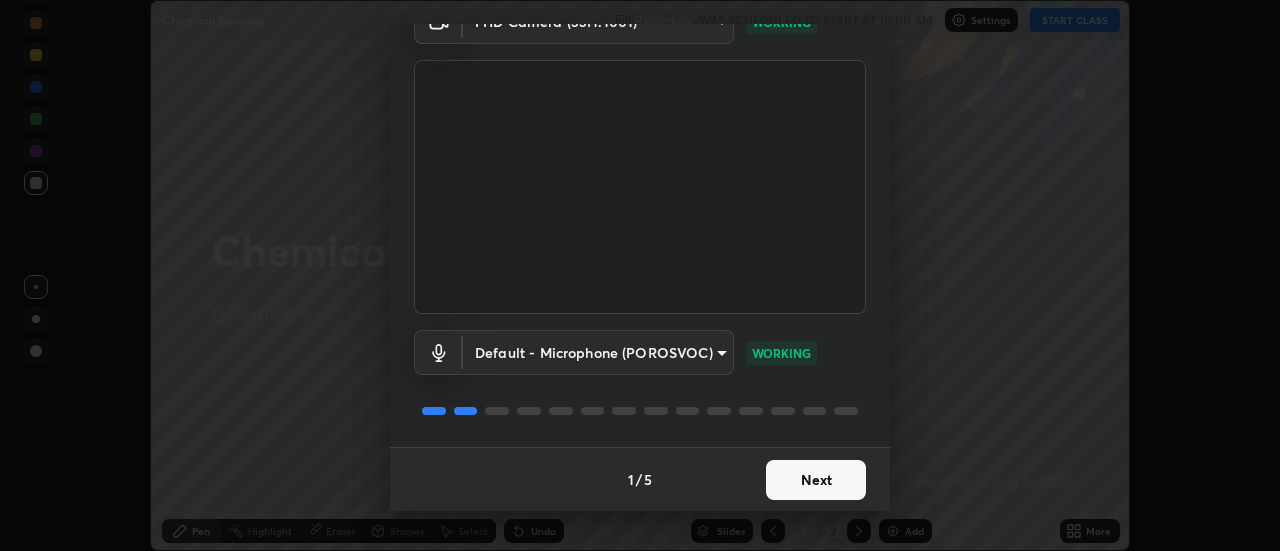 click on "Next" at bounding box center (816, 480) 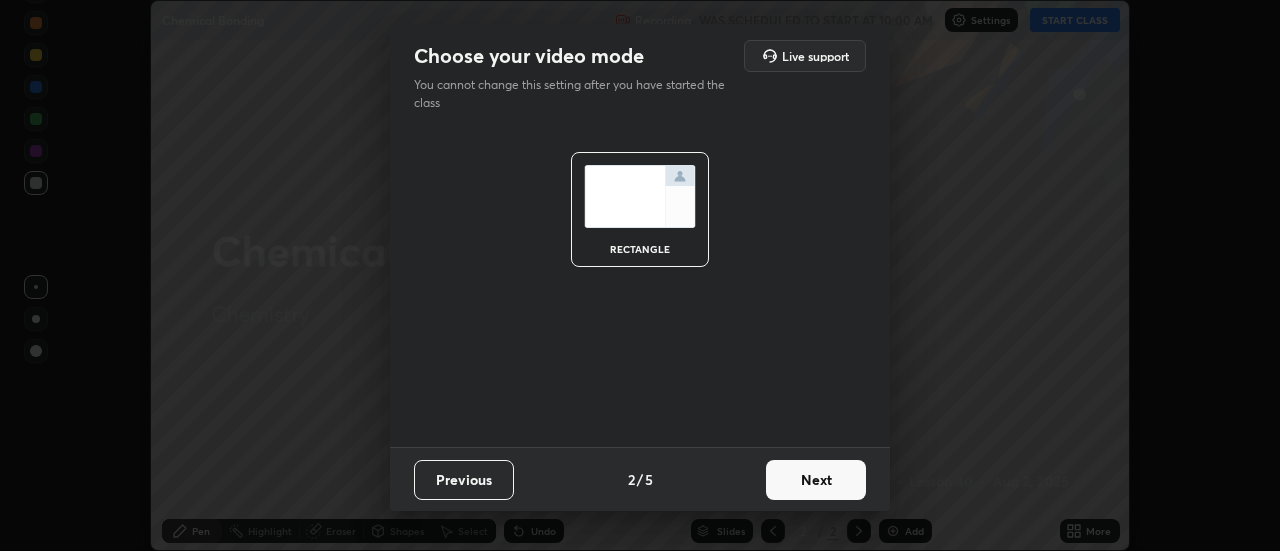 scroll, scrollTop: 0, scrollLeft: 0, axis: both 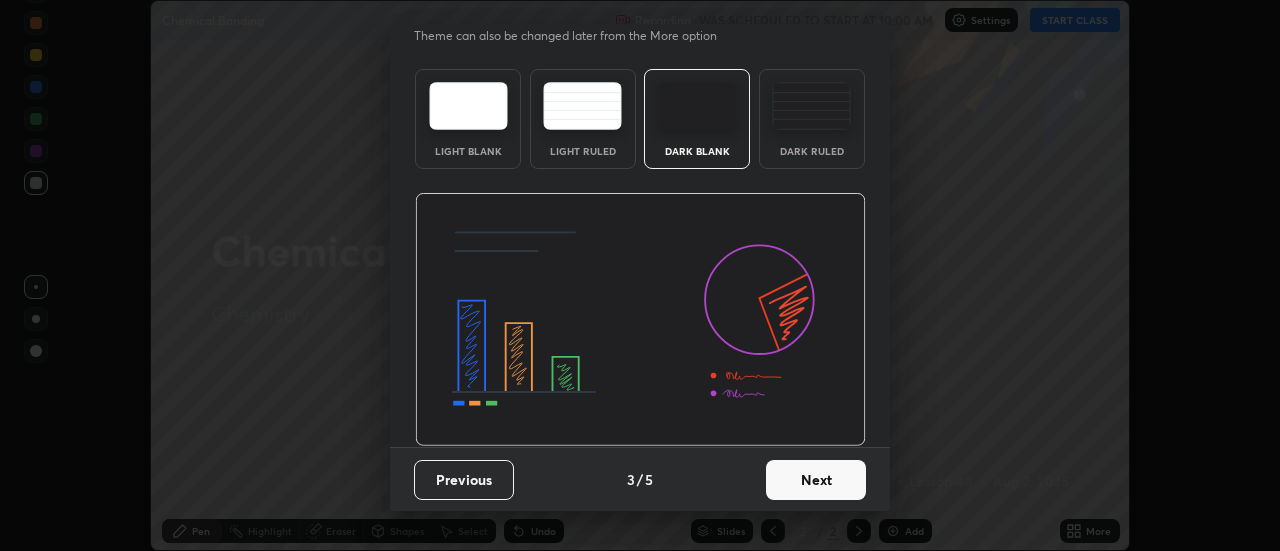 click on "Next" at bounding box center [816, 480] 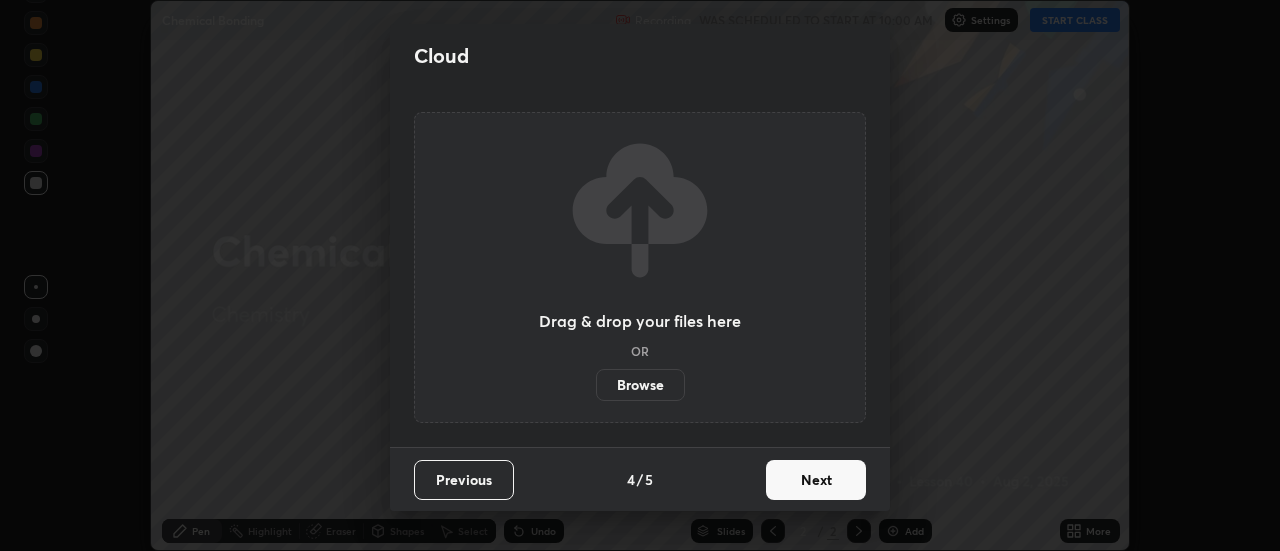 scroll, scrollTop: 0, scrollLeft: 0, axis: both 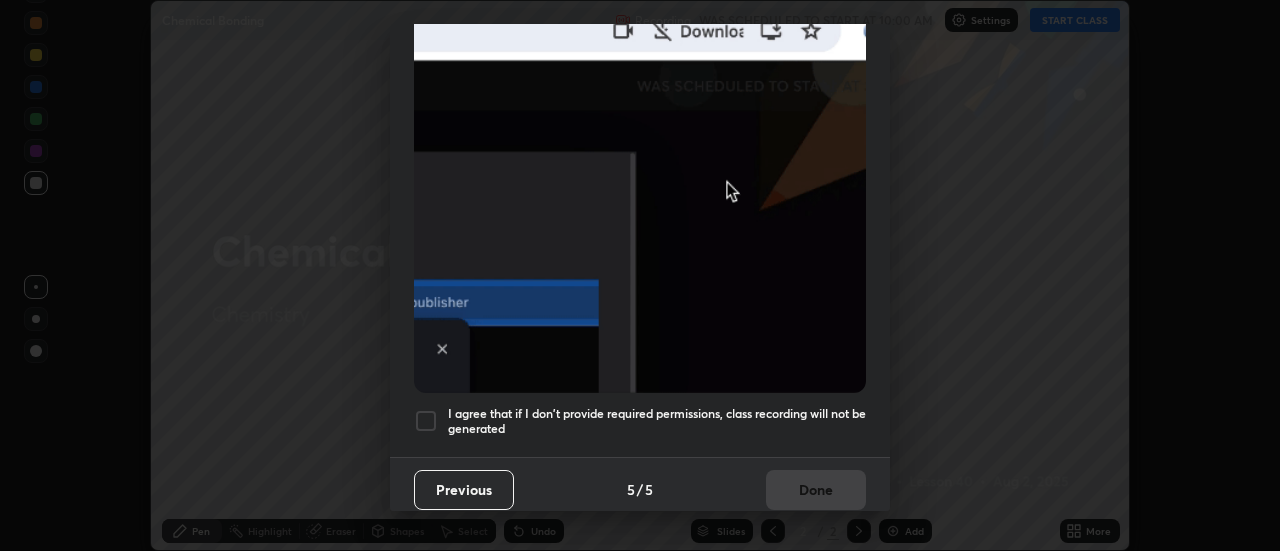 click at bounding box center (426, 421) 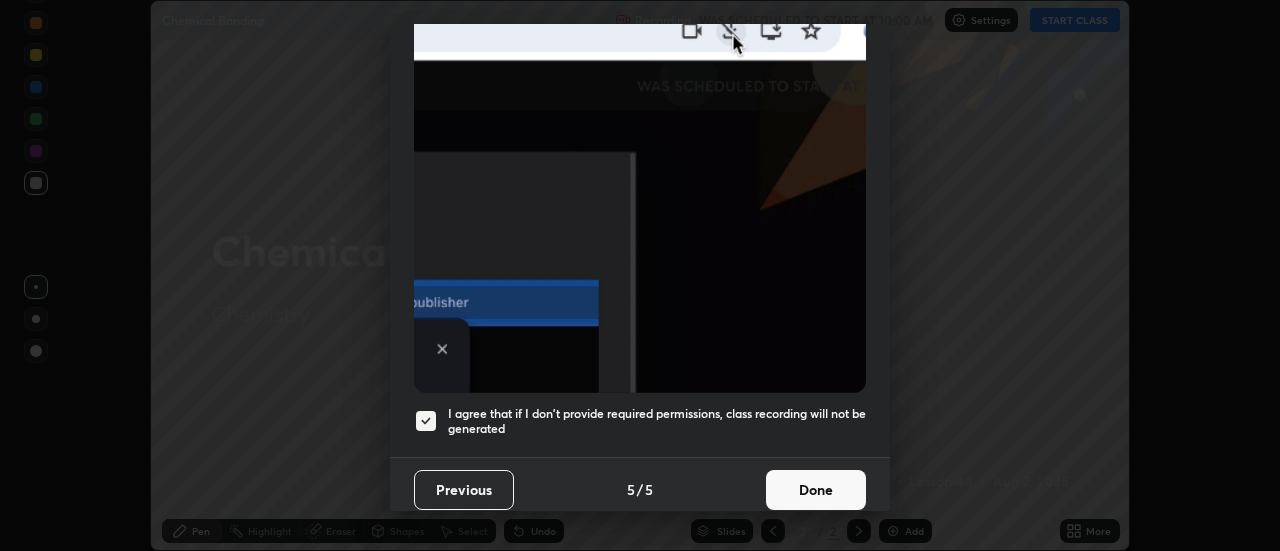 click on "Done" at bounding box center (816, 490) 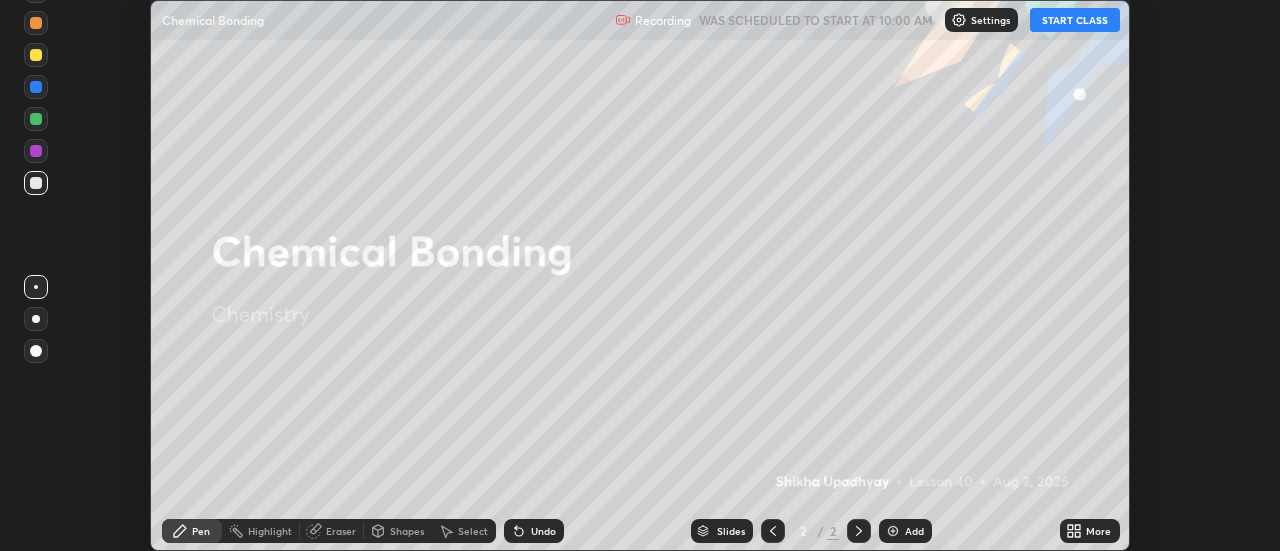 click on "More" at bounding box center [1098, 531] 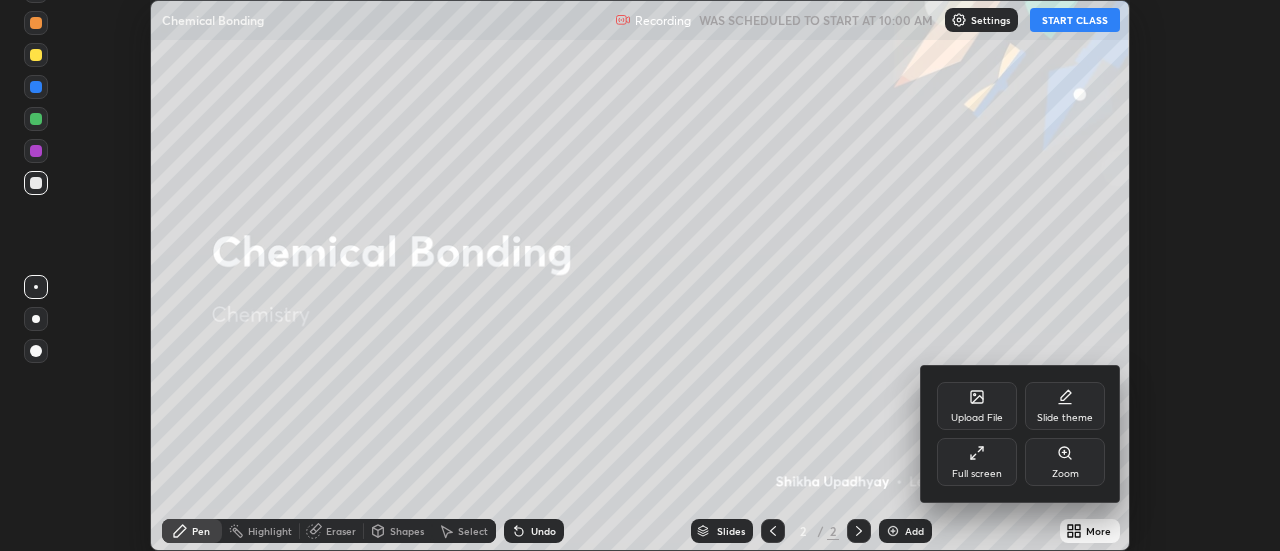 click on "Full screen" at bounding box center [977, 474] 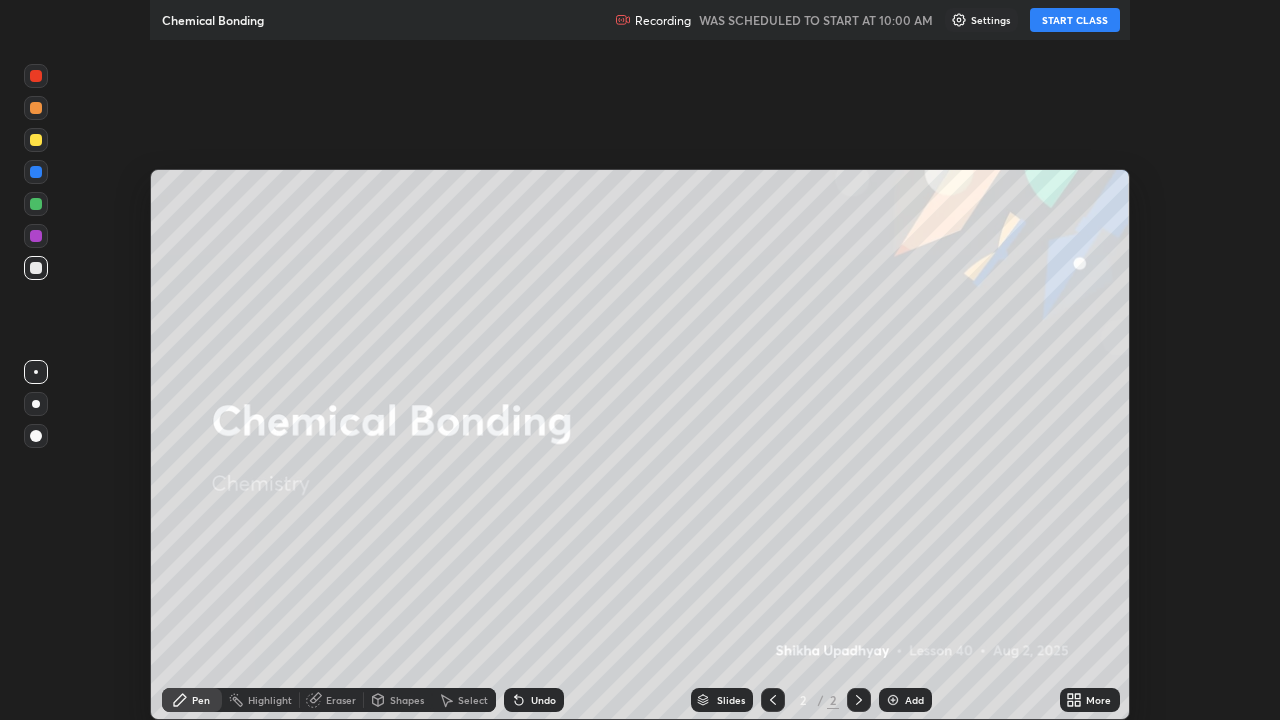 scroll, scrollTop: 99280, scrollLeft: 98720, axis: both 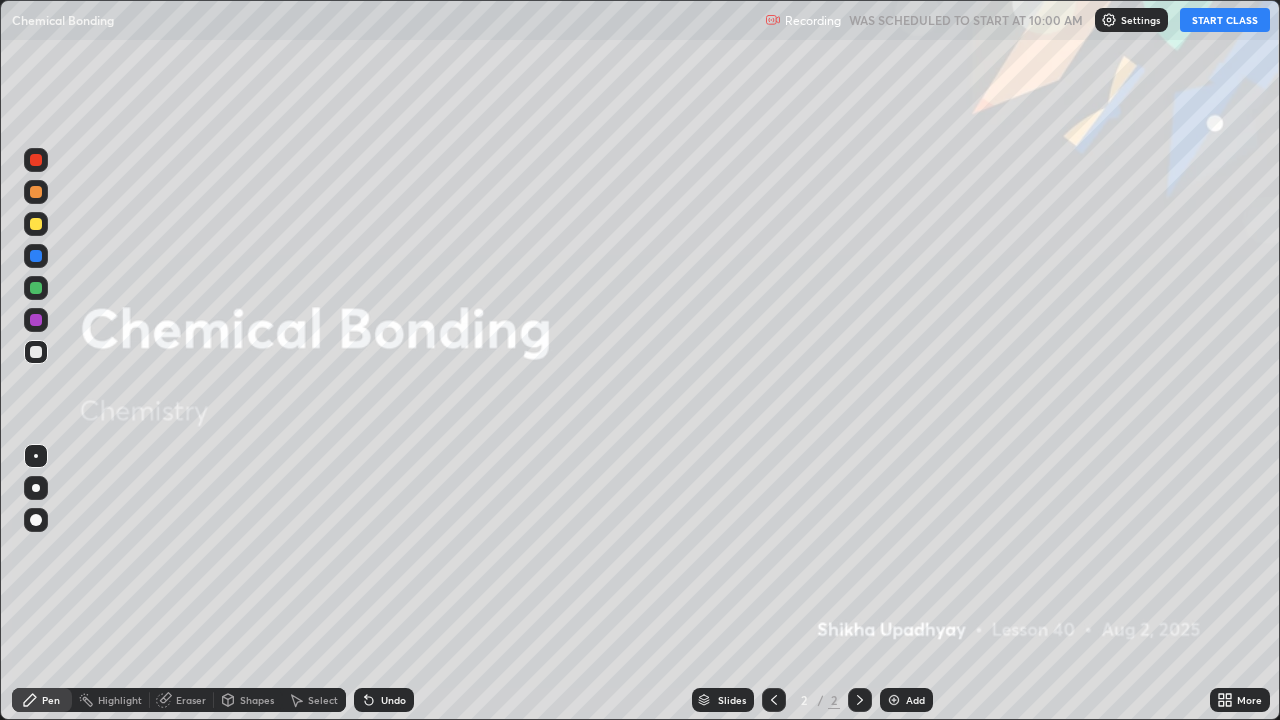 click on "START CLASS" at bounding box center (1225, 20) 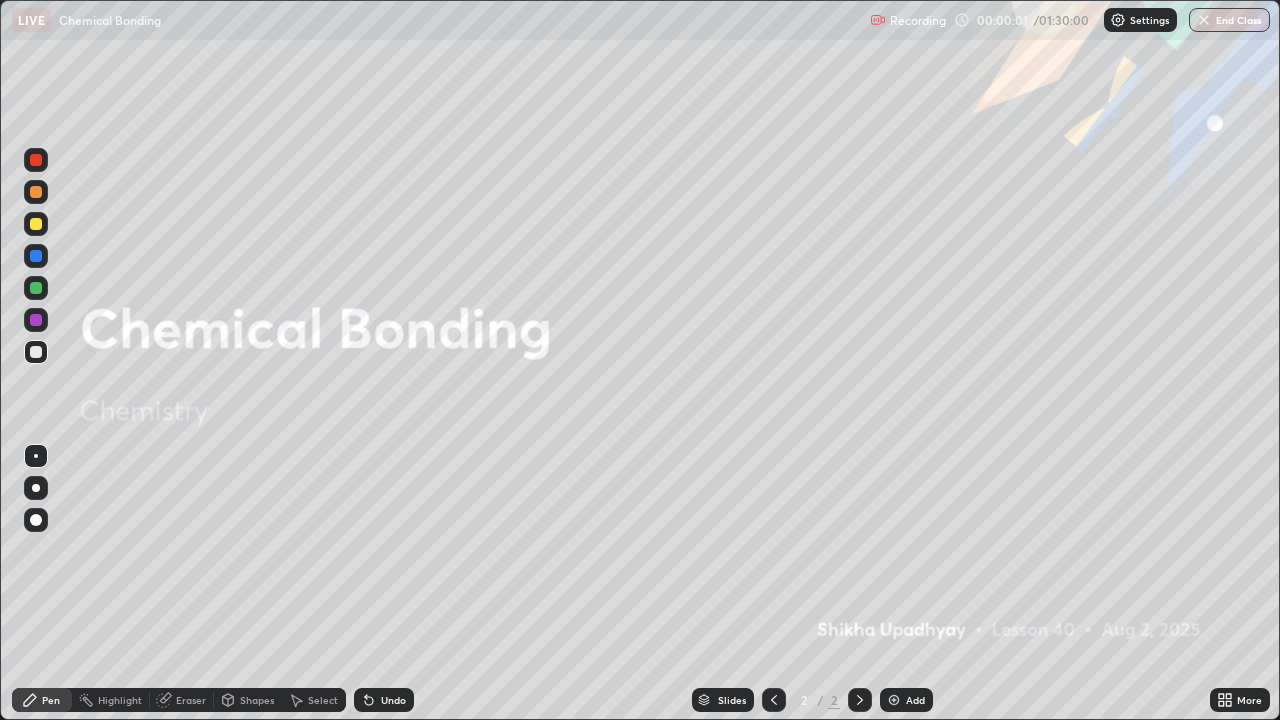 click on "Add" at bounding box center (915, 700) 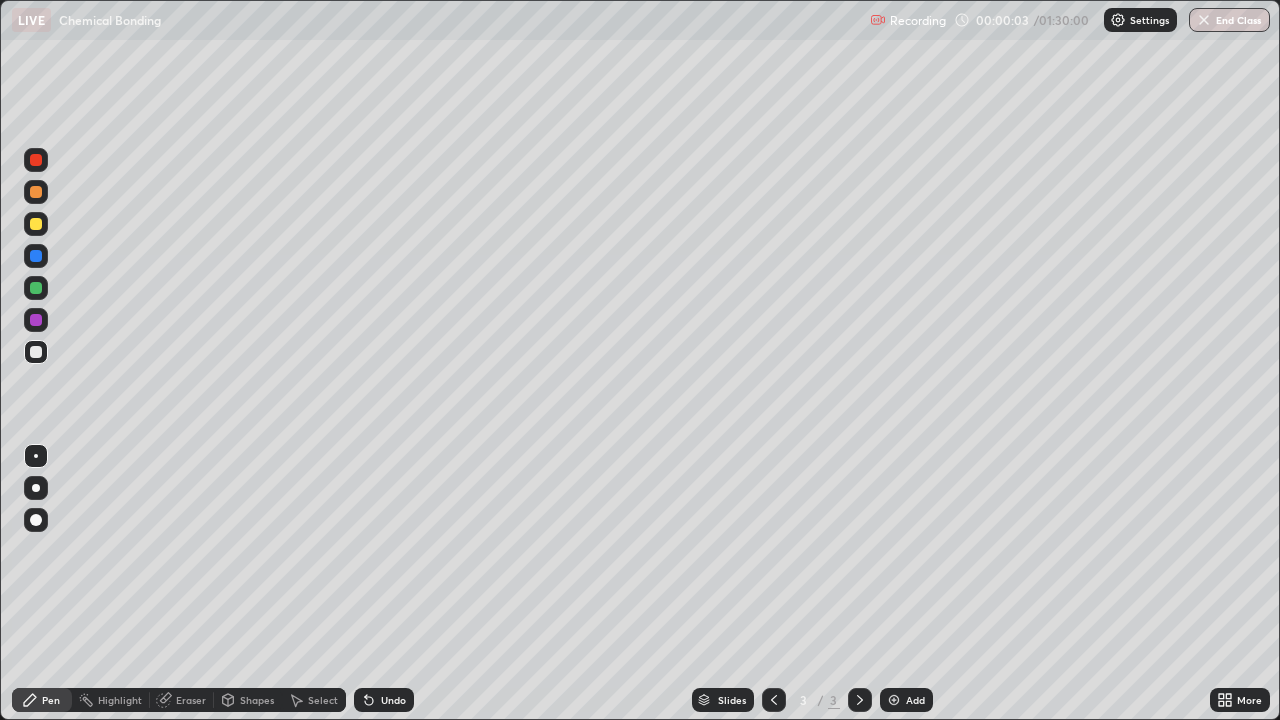 click at bounding box center [36, 488] 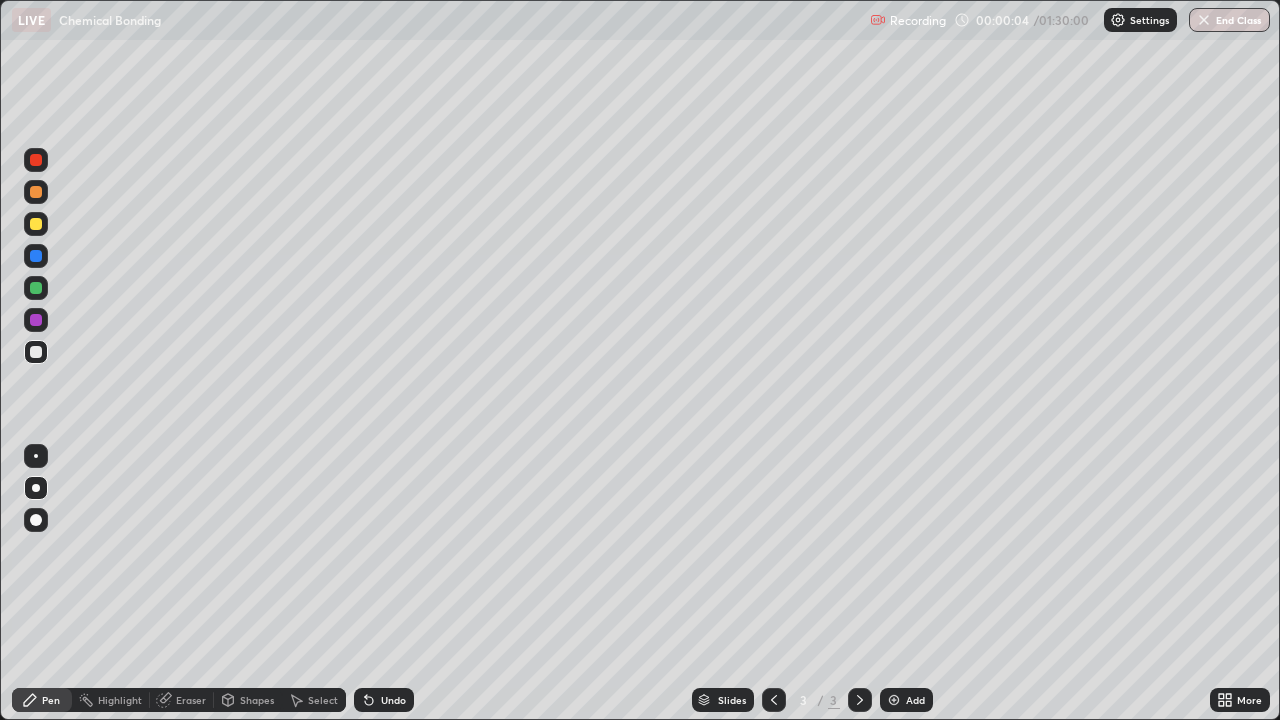 click at bounding box center (36, 224) 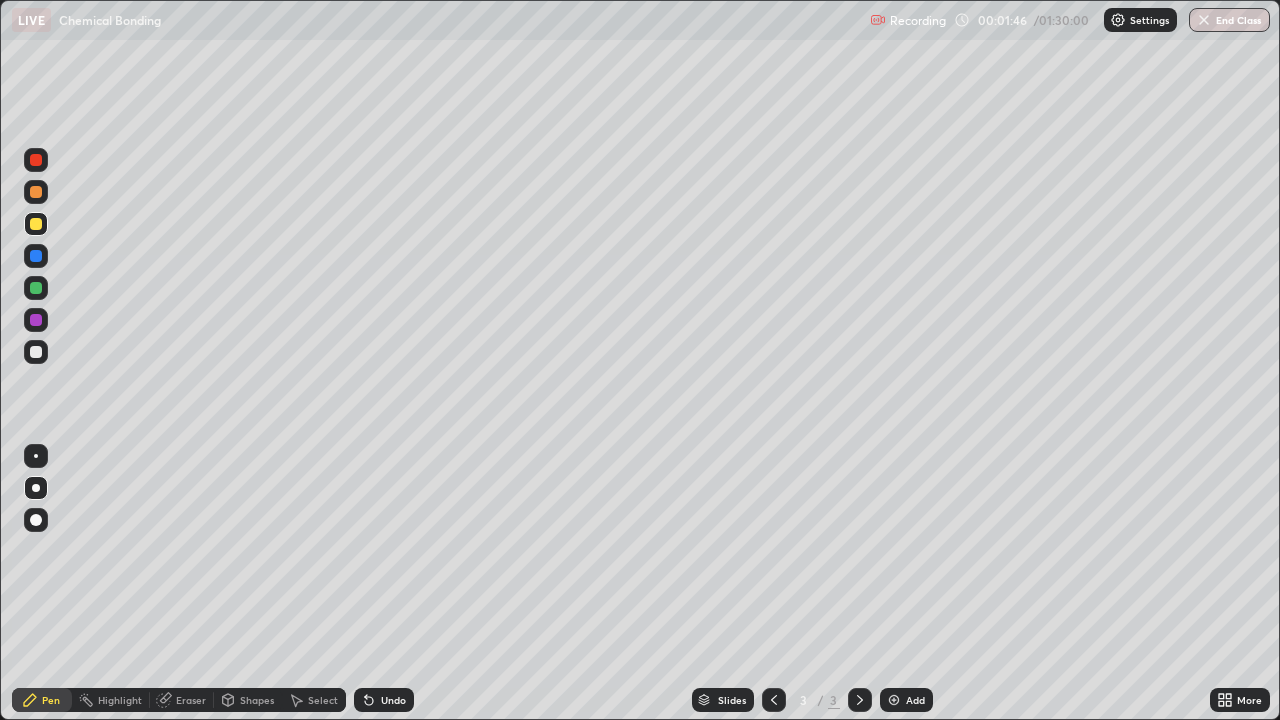 click at bounding box center (36, 352) 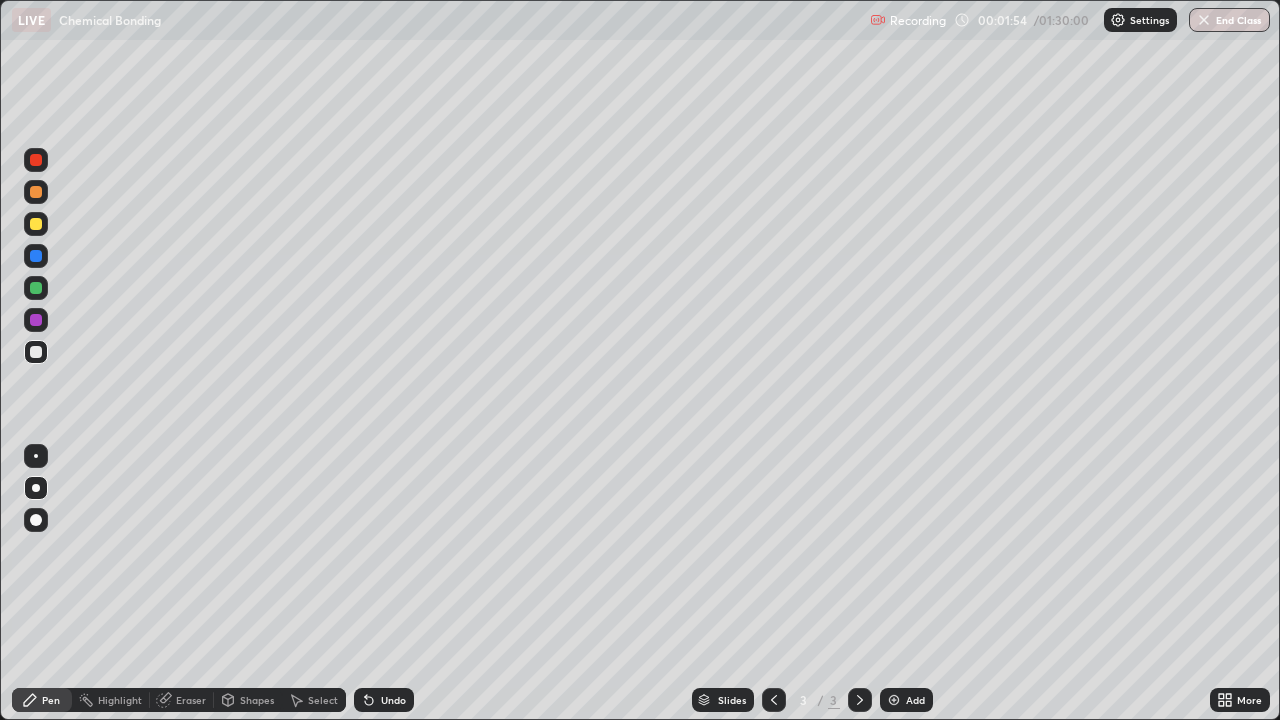 click at bounding box center (36, 224) 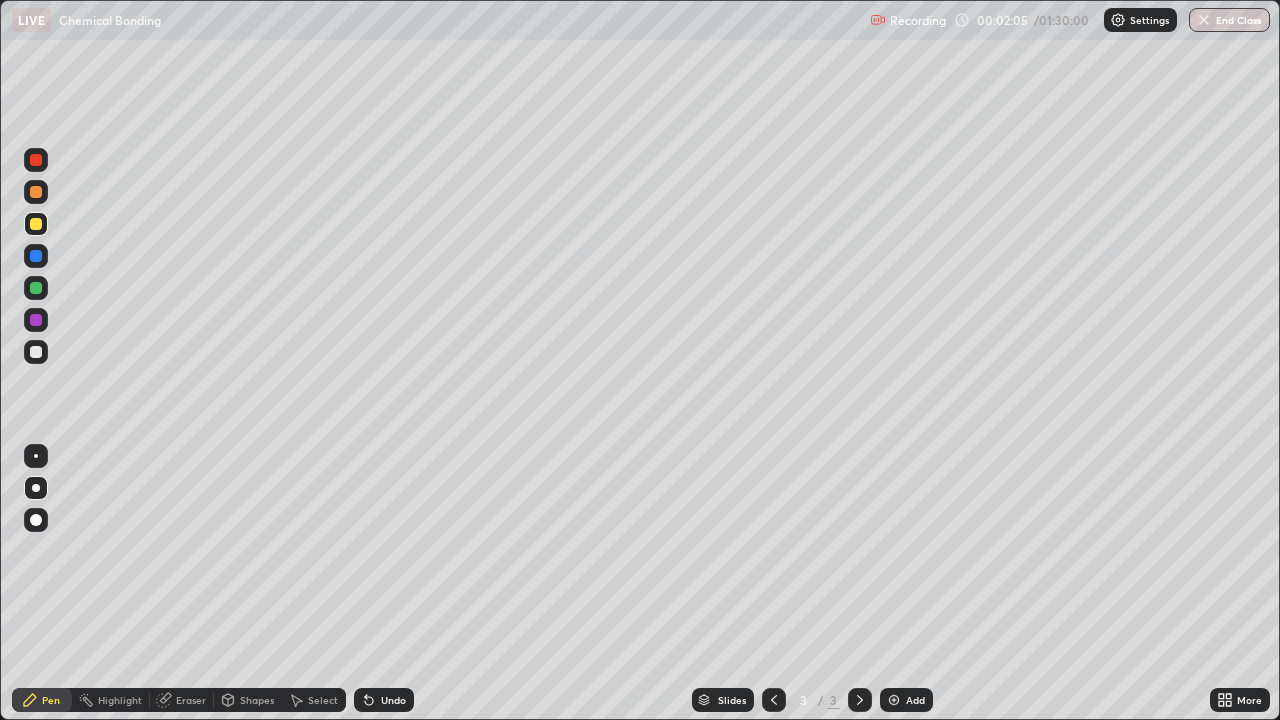 click at bounding box center (36, 352) 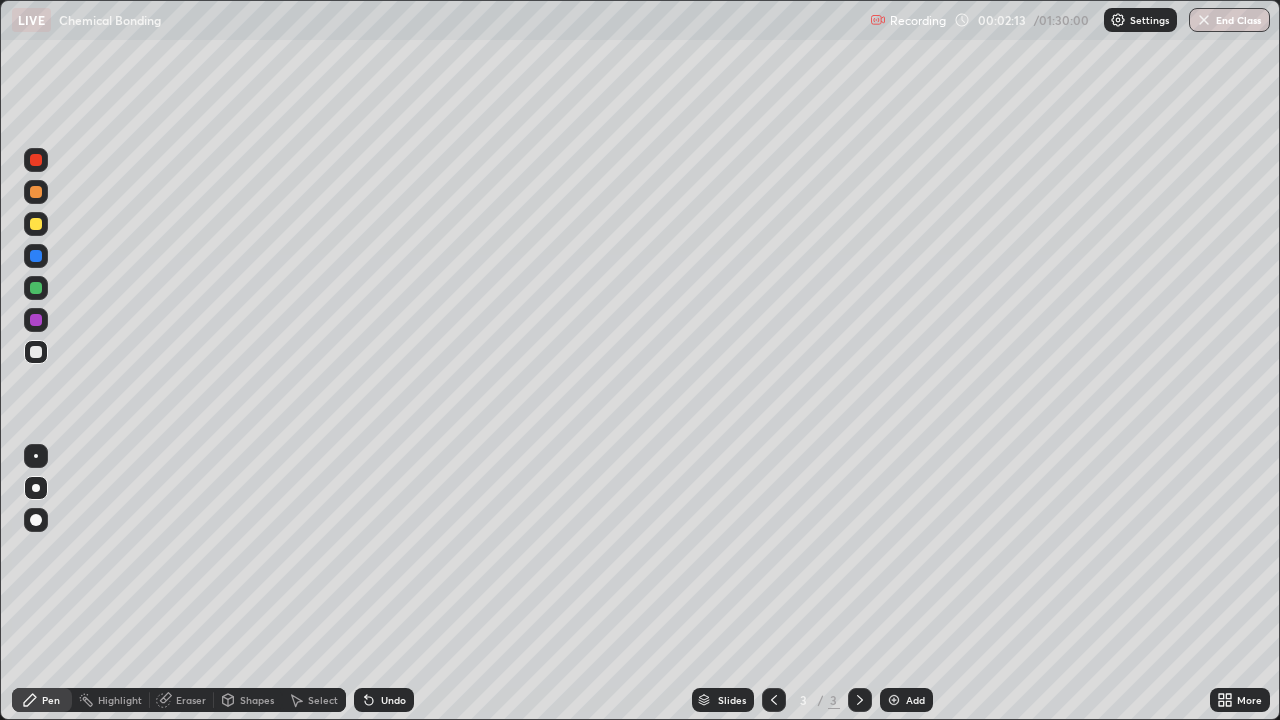 click at bounding box center [36, 160] 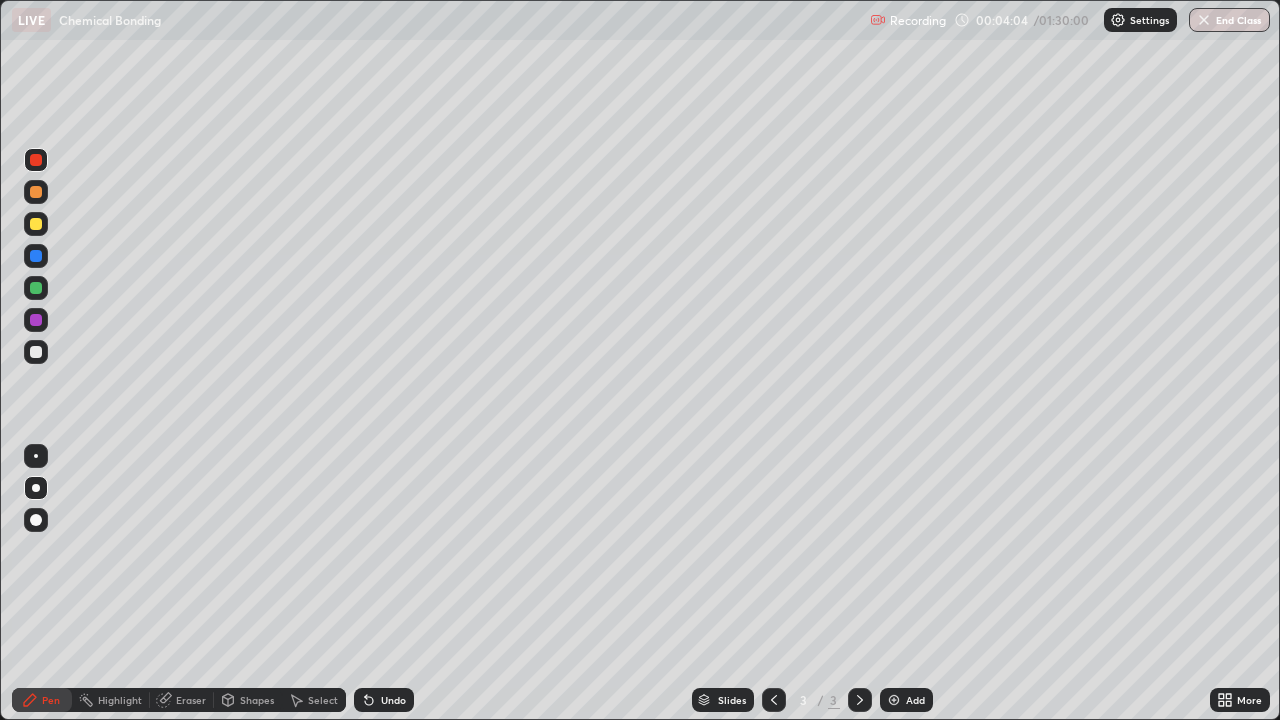 click on "Shapes" at bounding box center [257, 700] 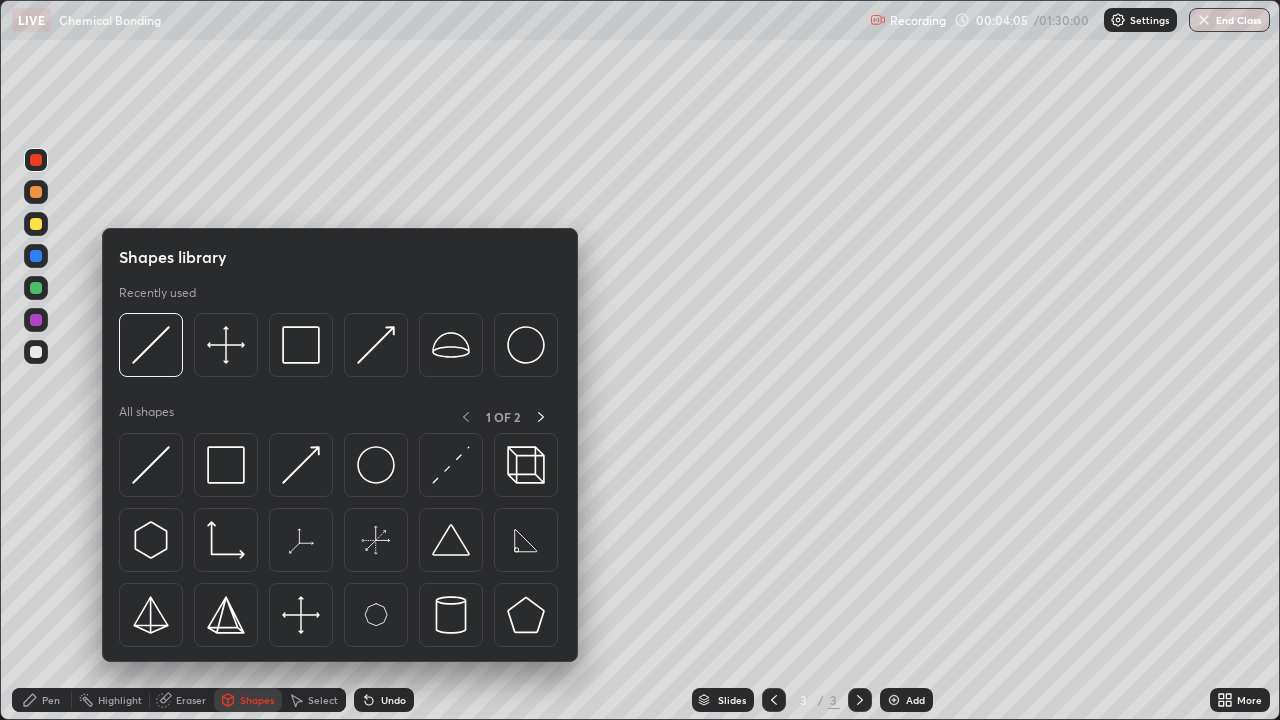 click on "Eraser" at bounding box center (191, 700) 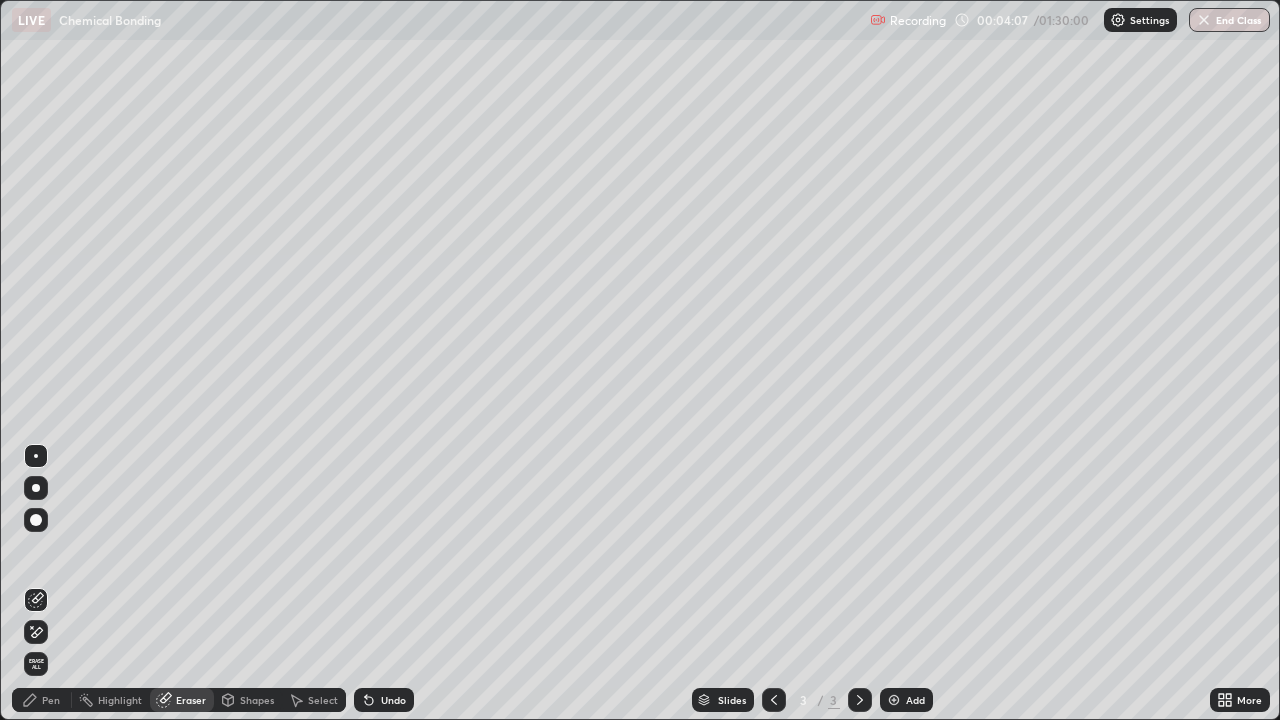 click on "Pen" at bounding box center (51, 700) 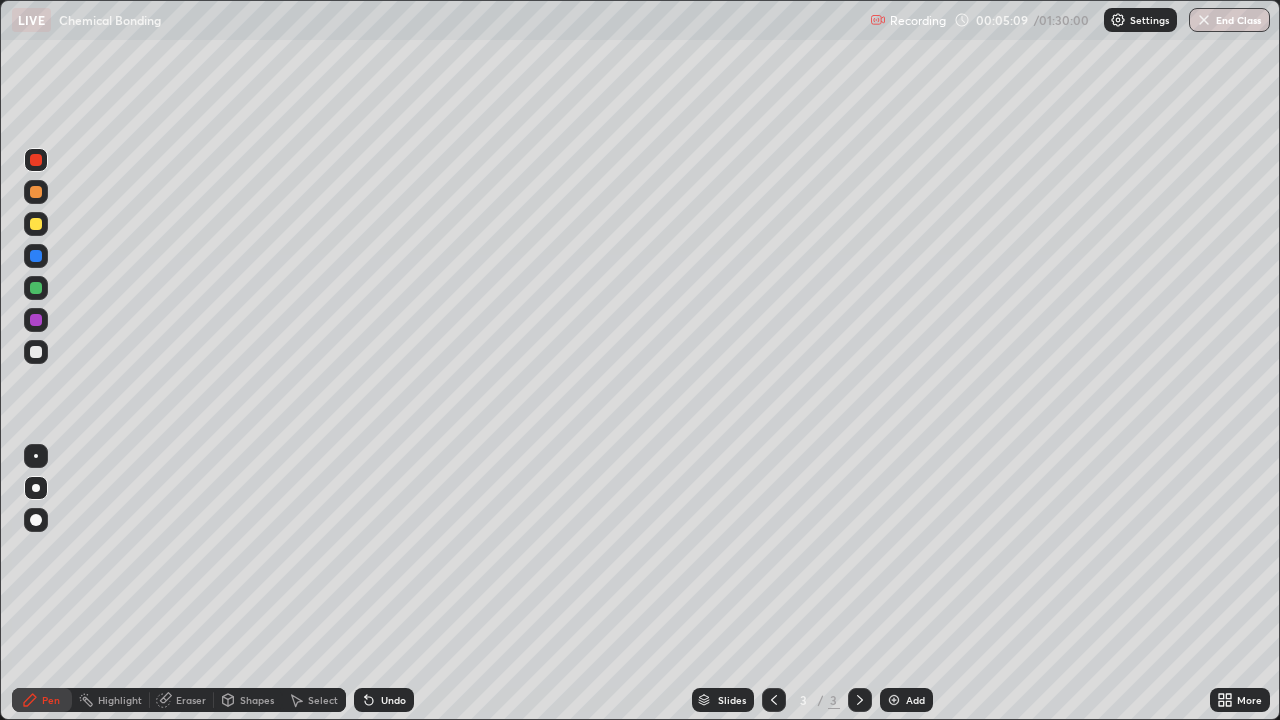 click on "Eraser" at bounding box center (191, 700) 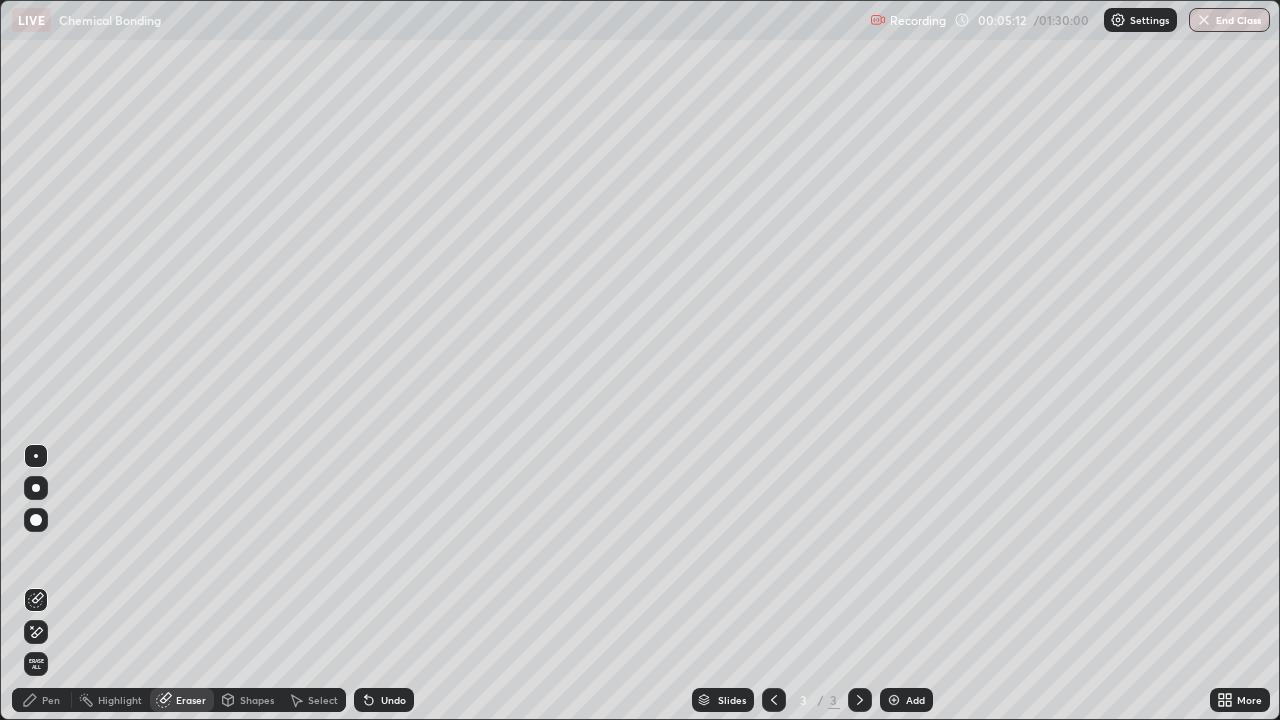 click on "Pen" at bounding box center (51, 700) 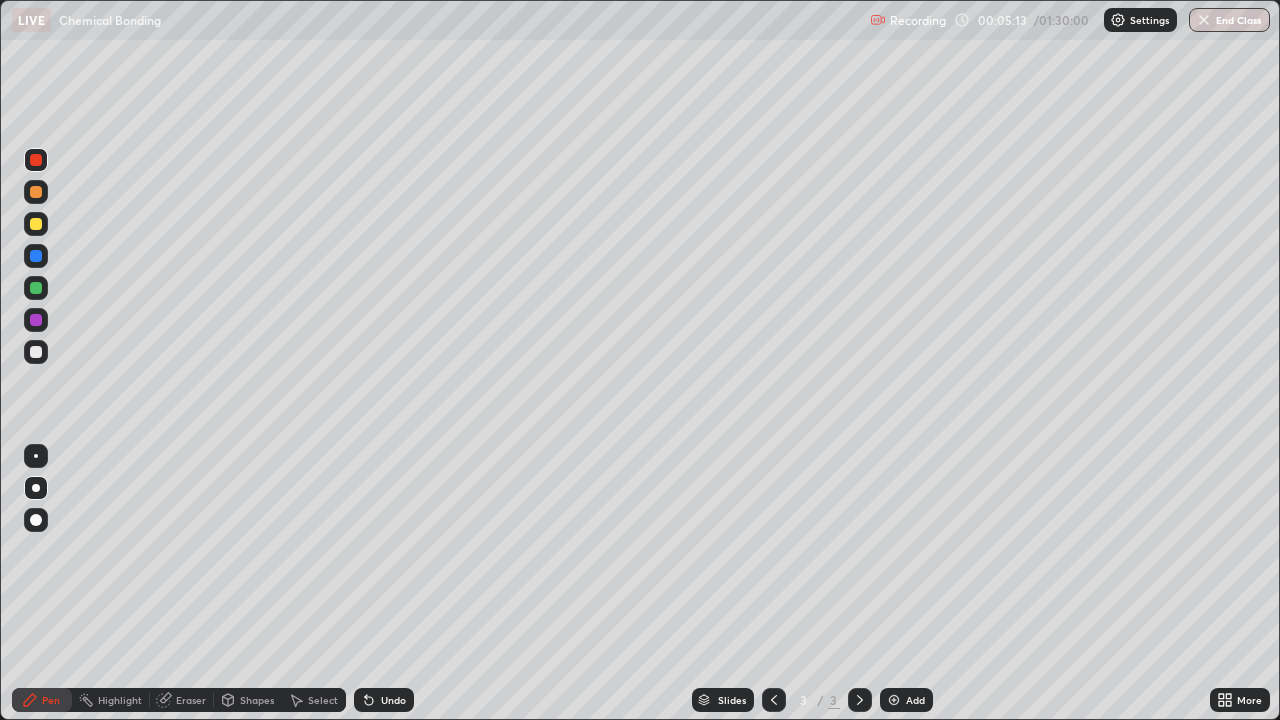 click at bounding box center [36, 352] 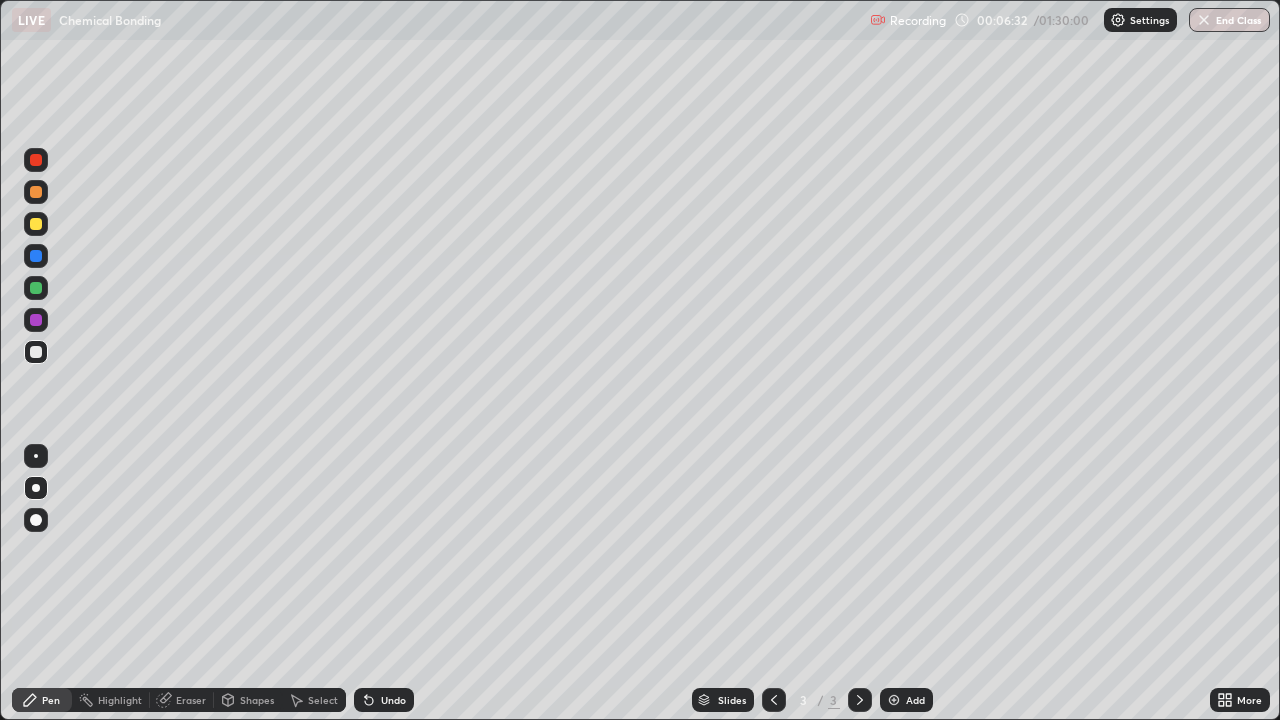 click on "Eraser" at bounding box center (182, 700) 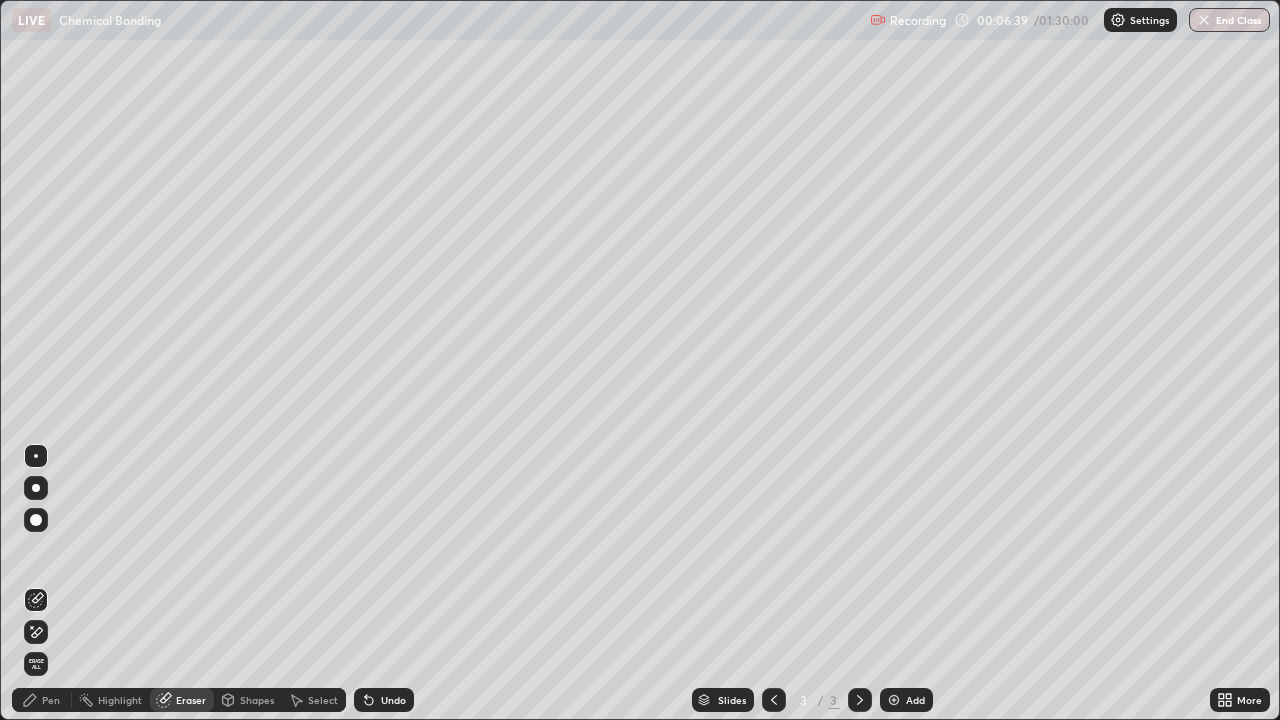click on "Add" at bounding box center (906, 700) 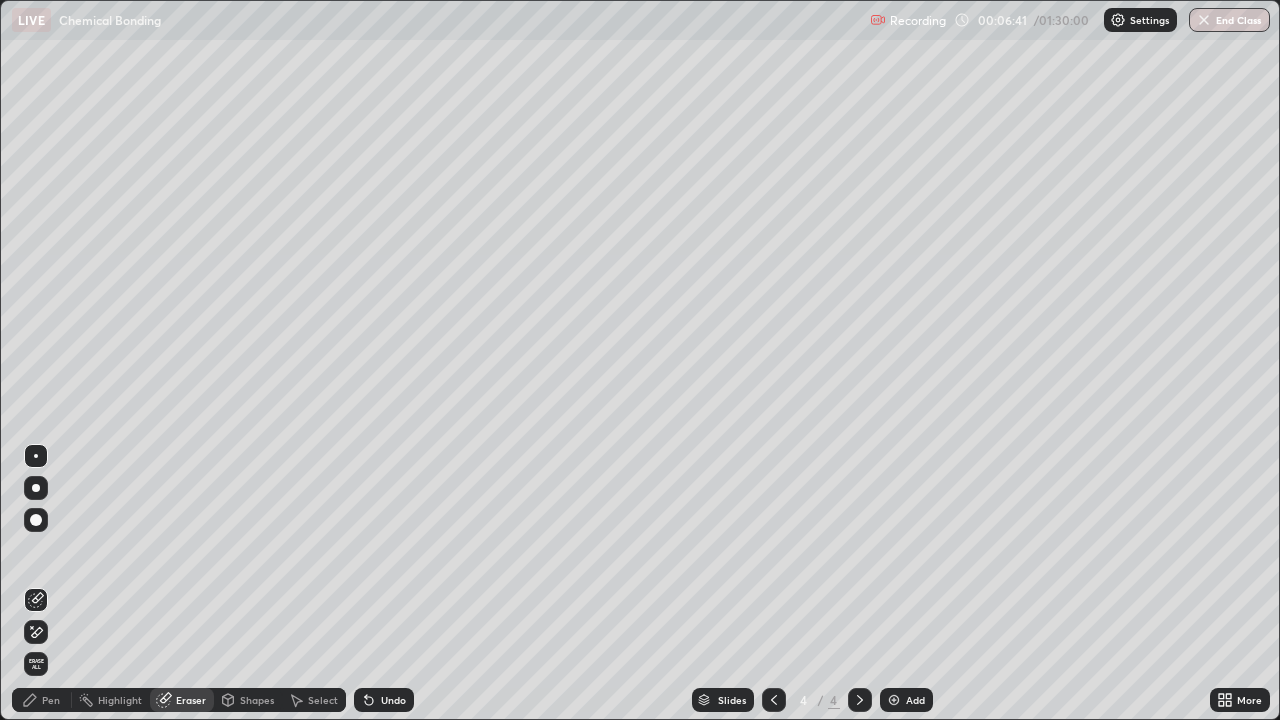 click 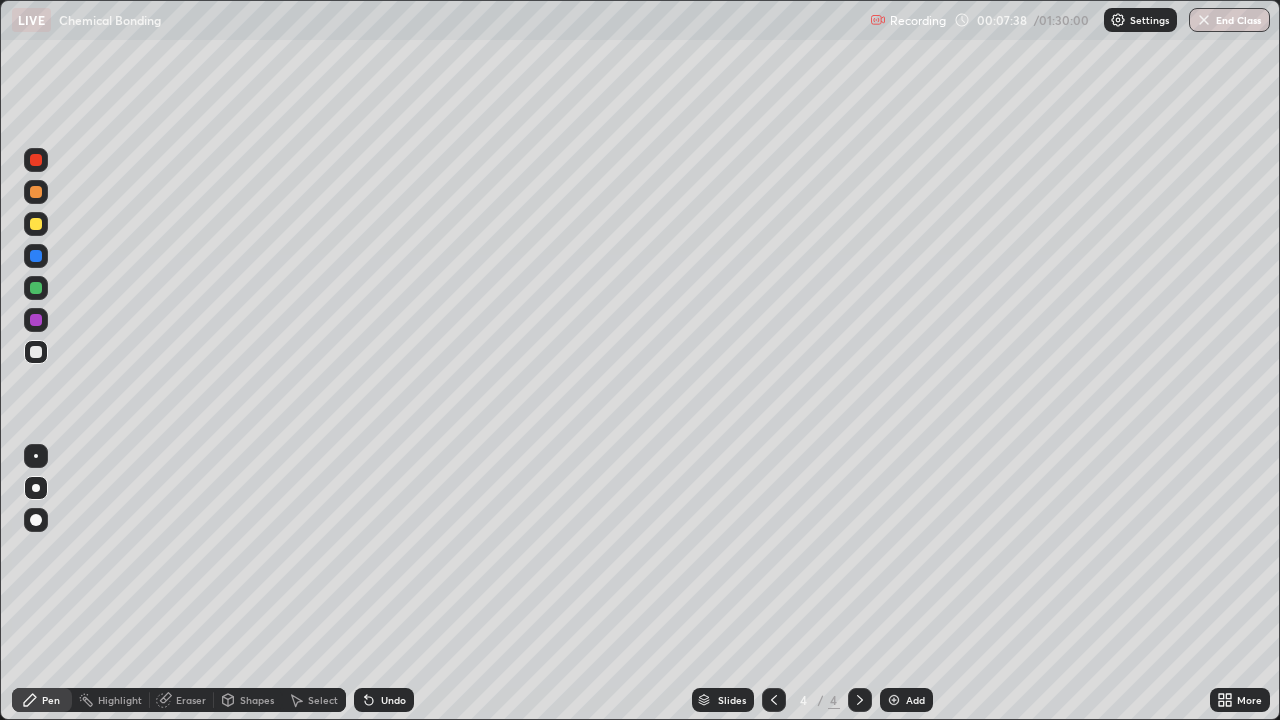 click on "Eraser" at bounding box center [191, 700] 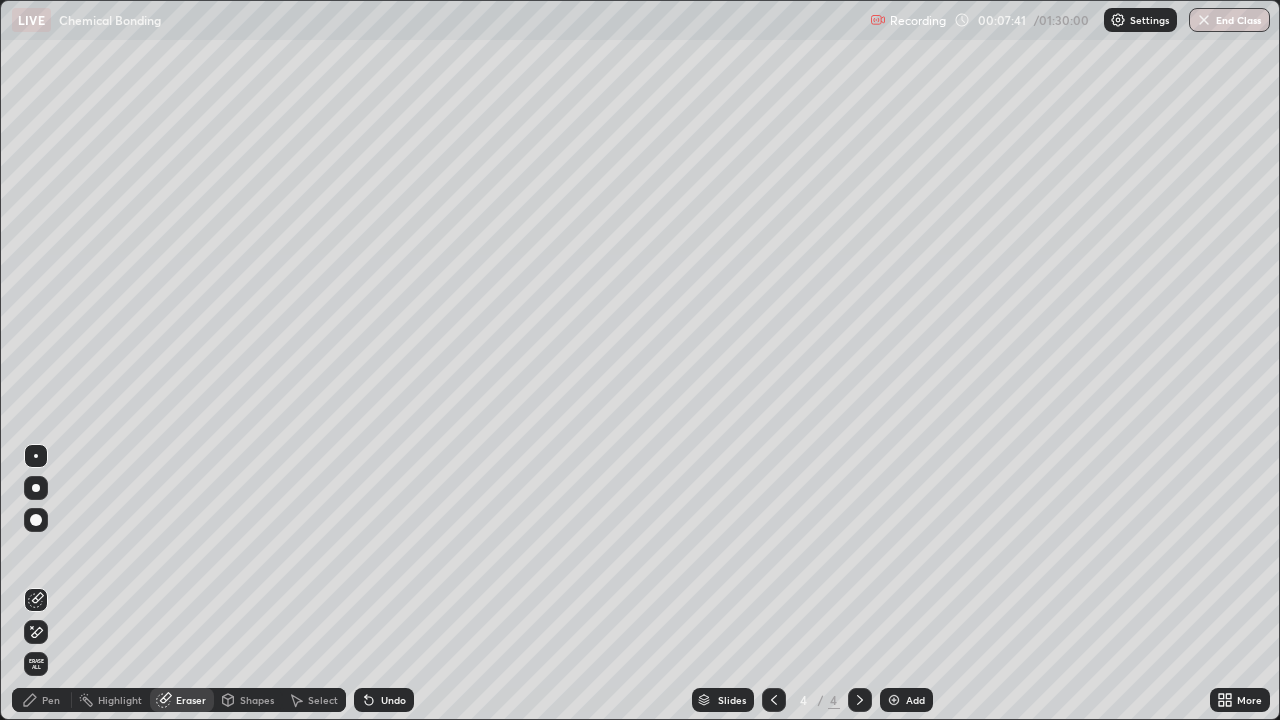 click on "Pen" at bounding box center (42, 700) 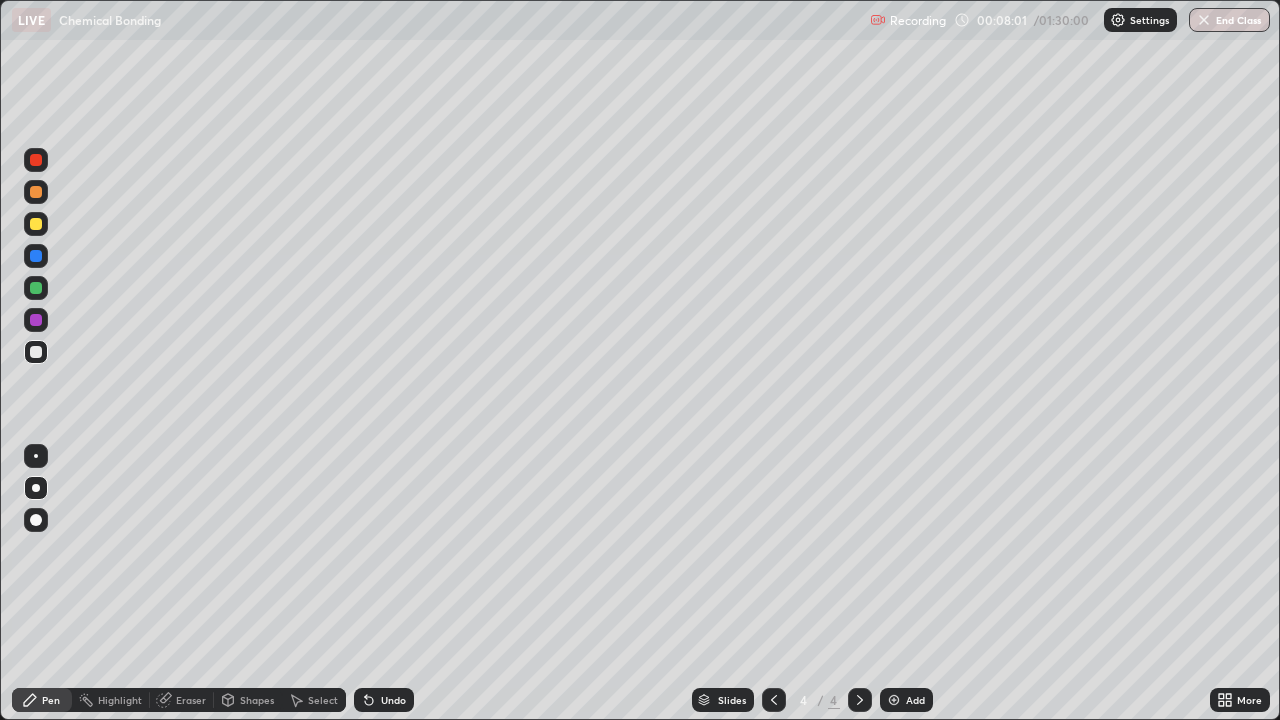 click on "Eraser" at bounding box center [182, 700] 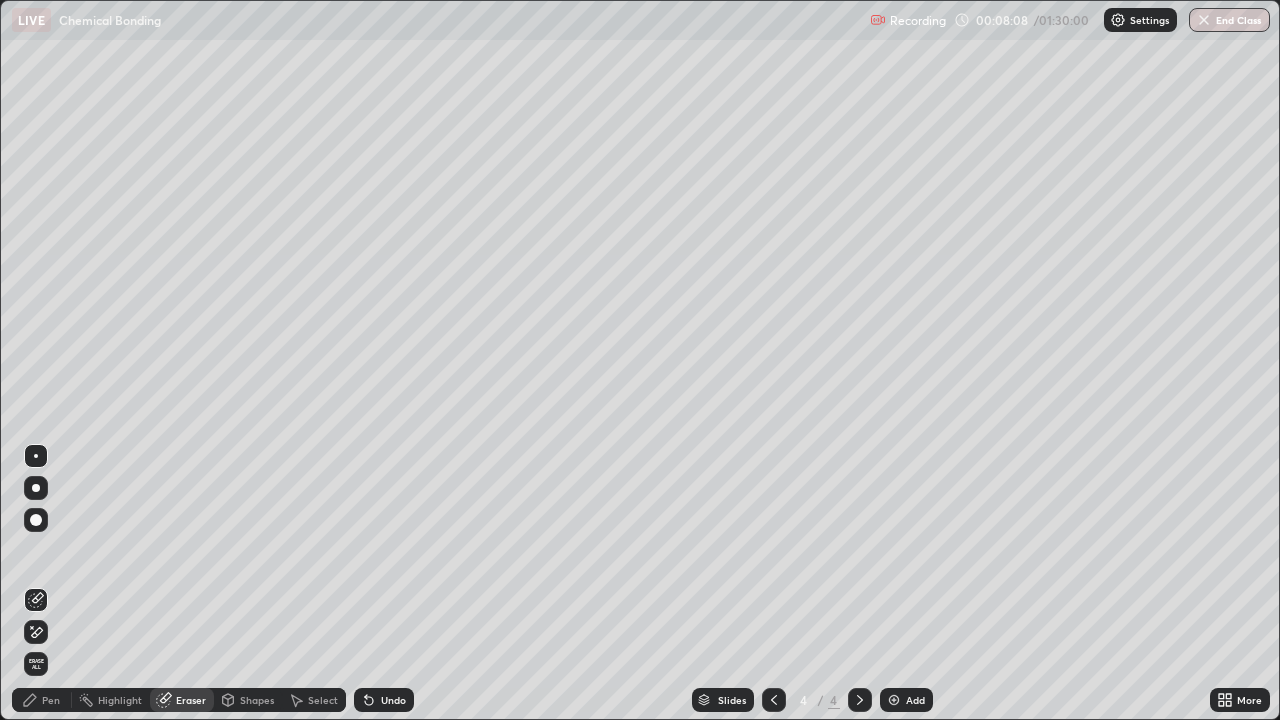 click 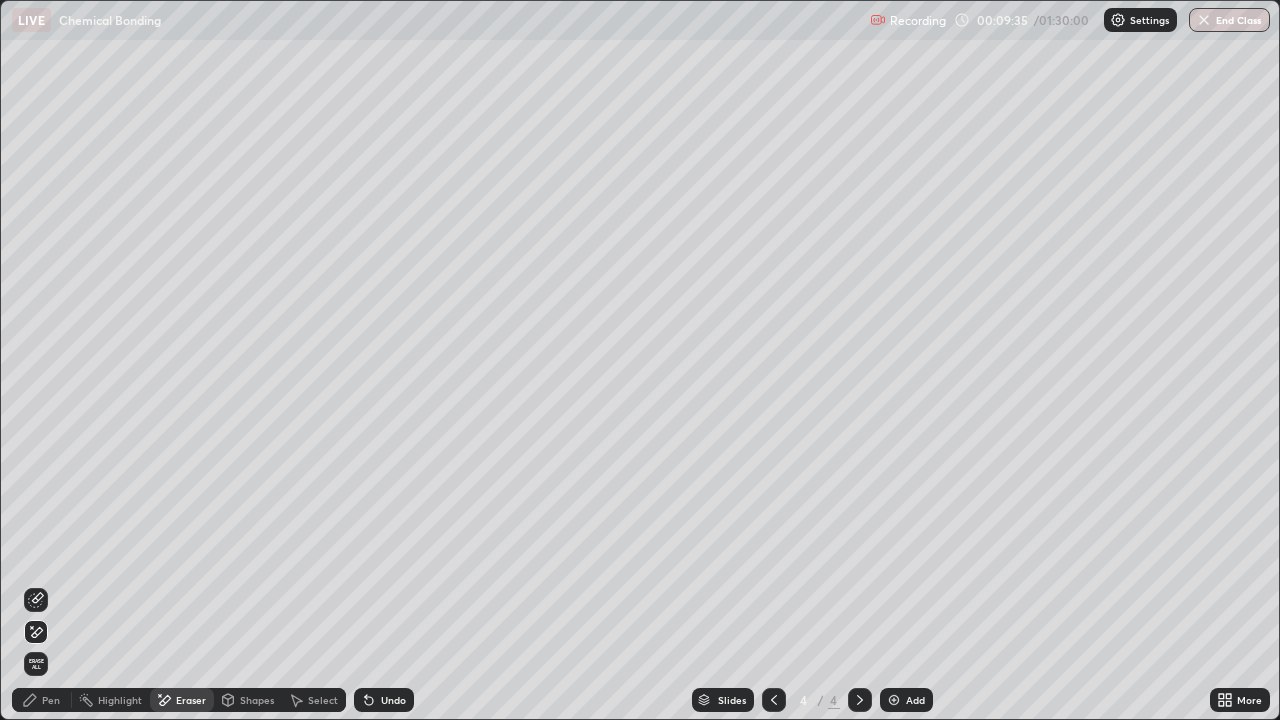 click on "Pen" at bounding box center [42, 700] 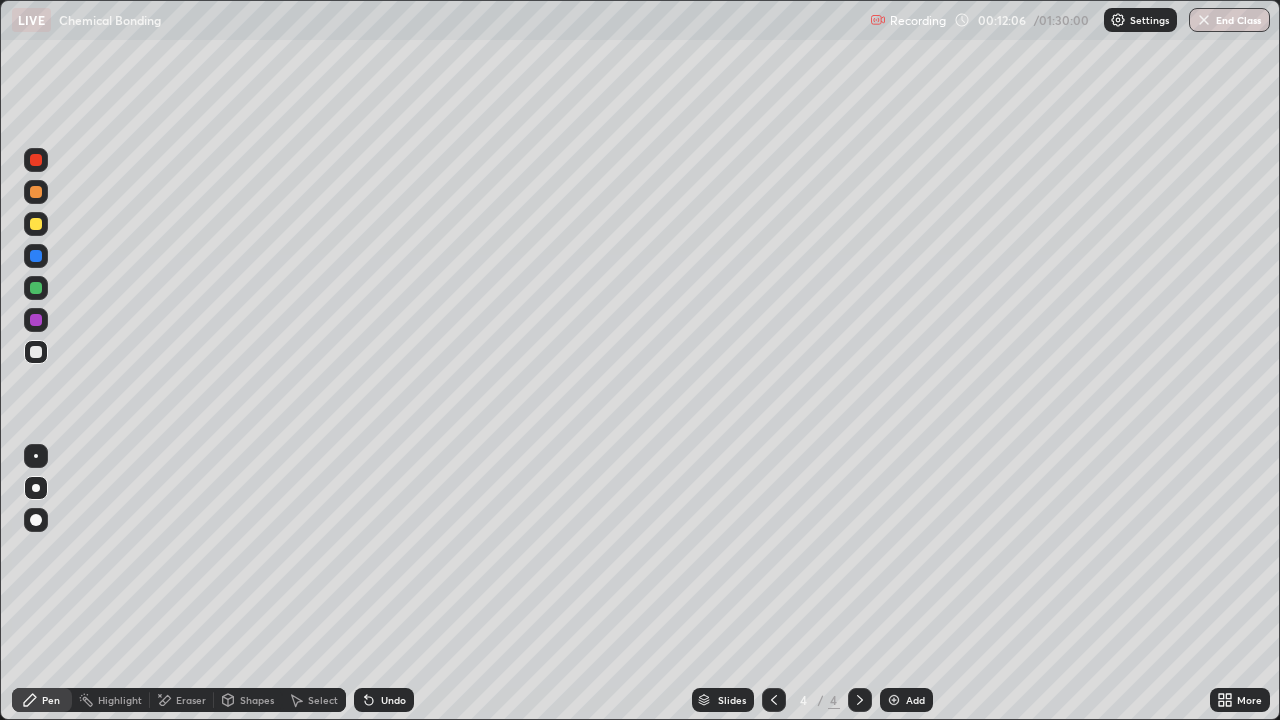 click on "Add" at bounding box center [915, 700] 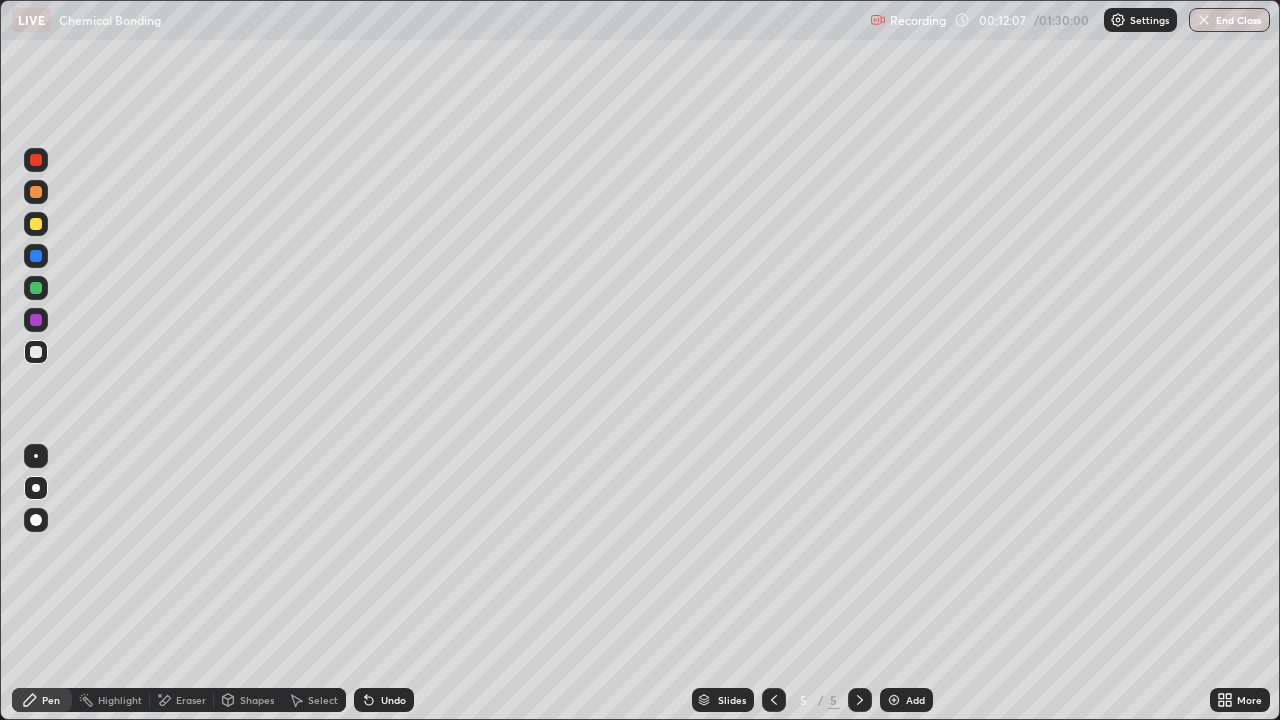 click at bounding box center (36, 224) 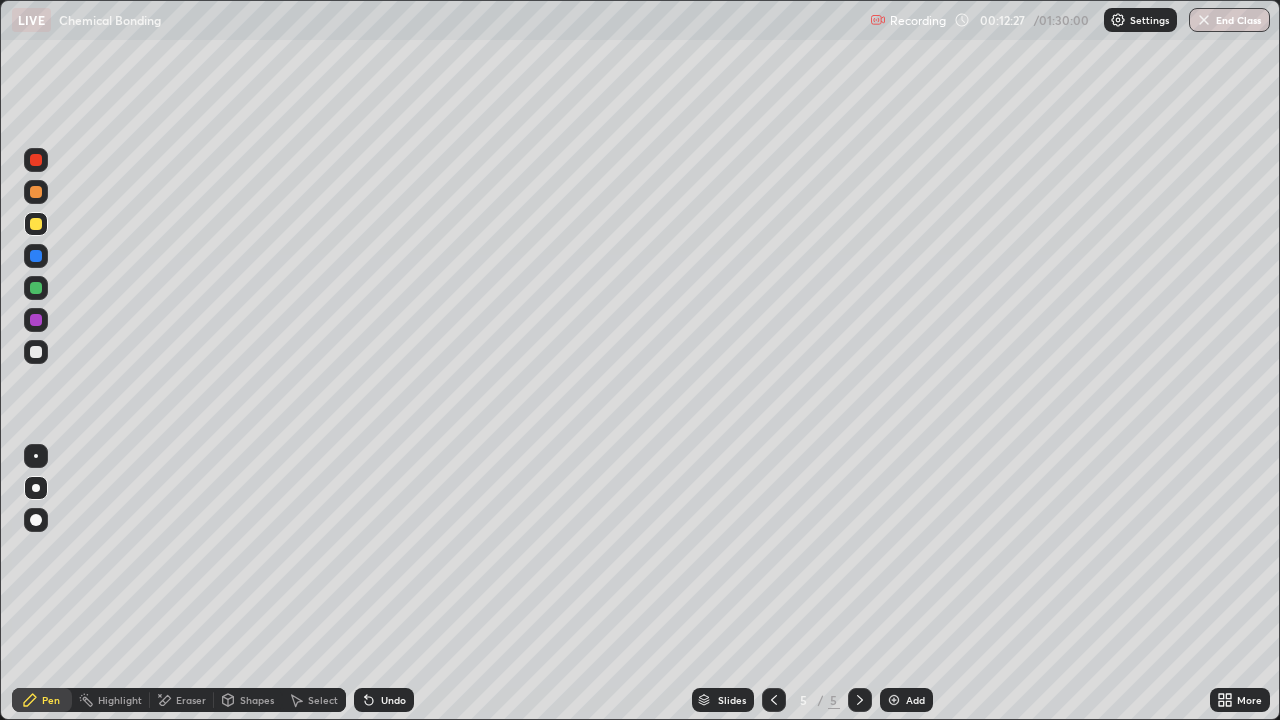 click on "Undo" at bounding box center (393, 700) 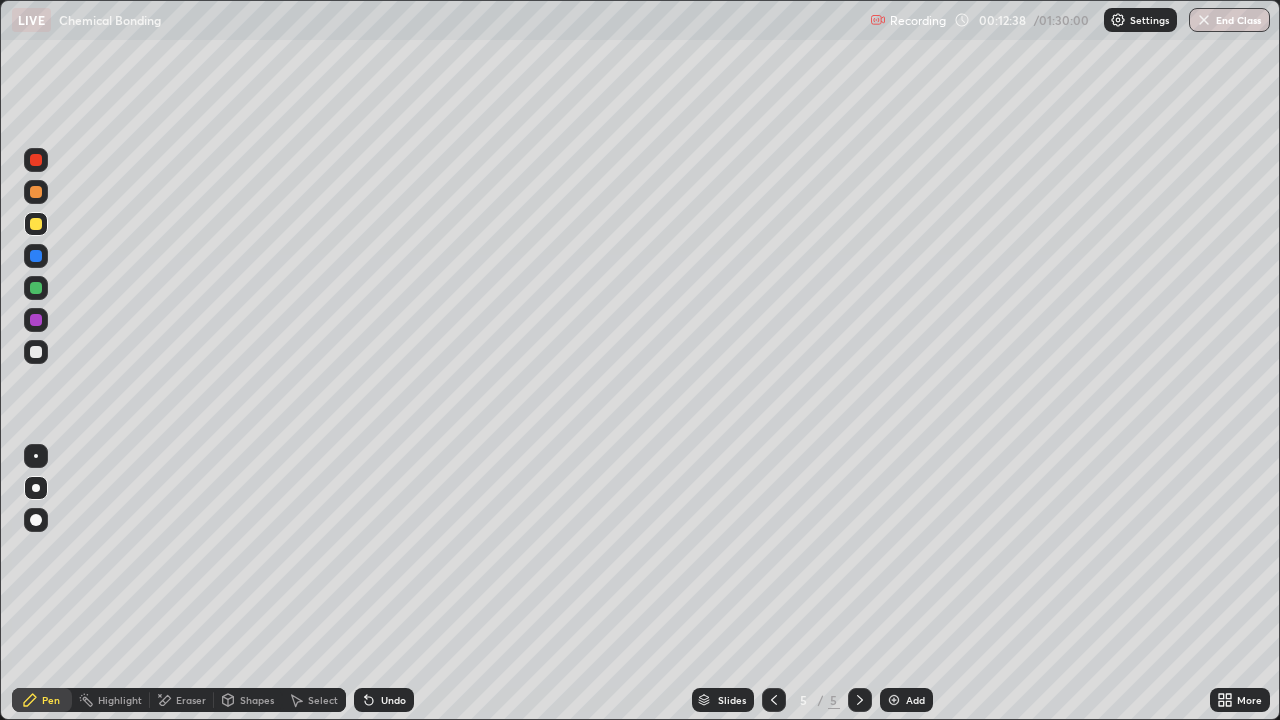 click at bounding box center (36, 352) 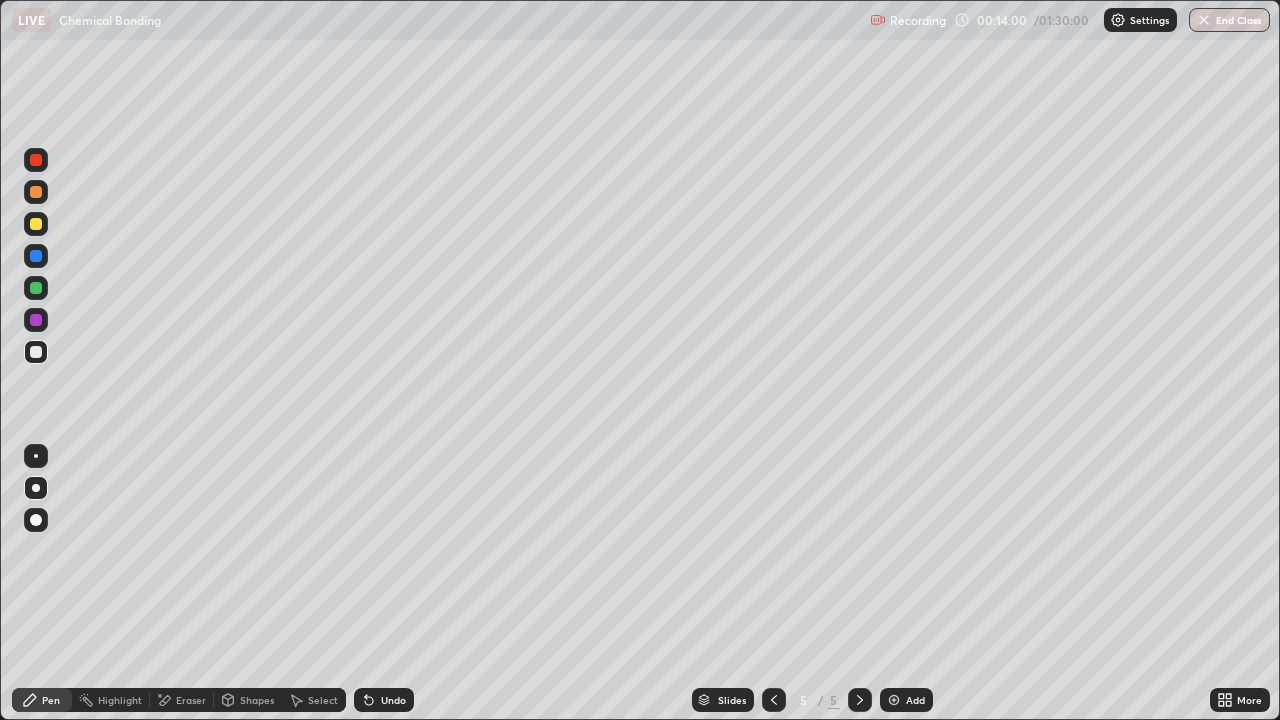 click at bounding box center (36, 224) 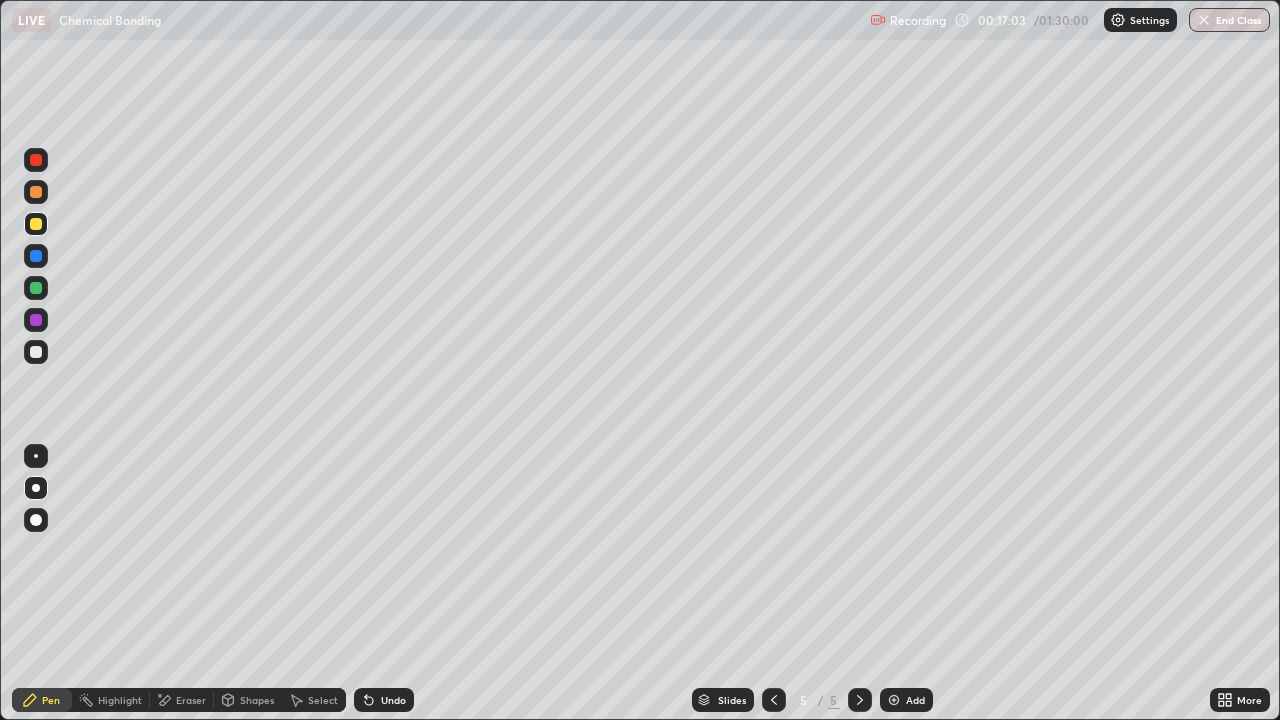 click at bounding box center (894, 700) 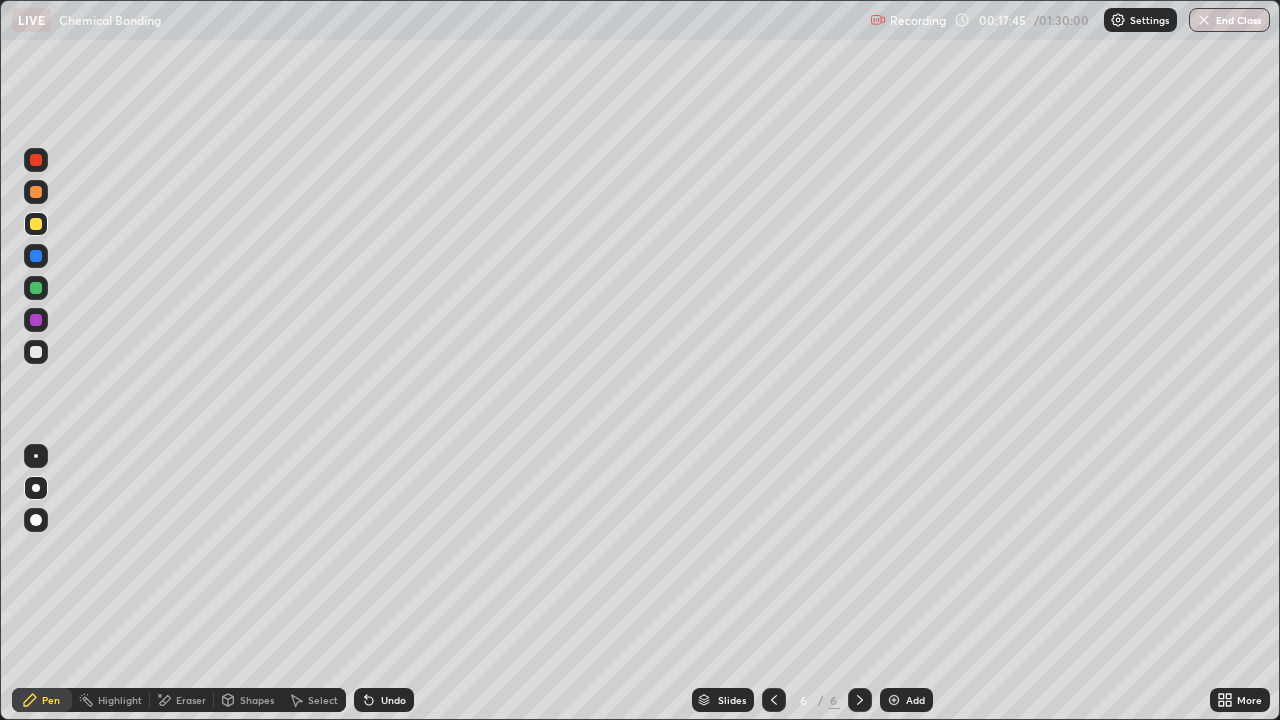 click on "Undo" at bounding box center (393, 700) 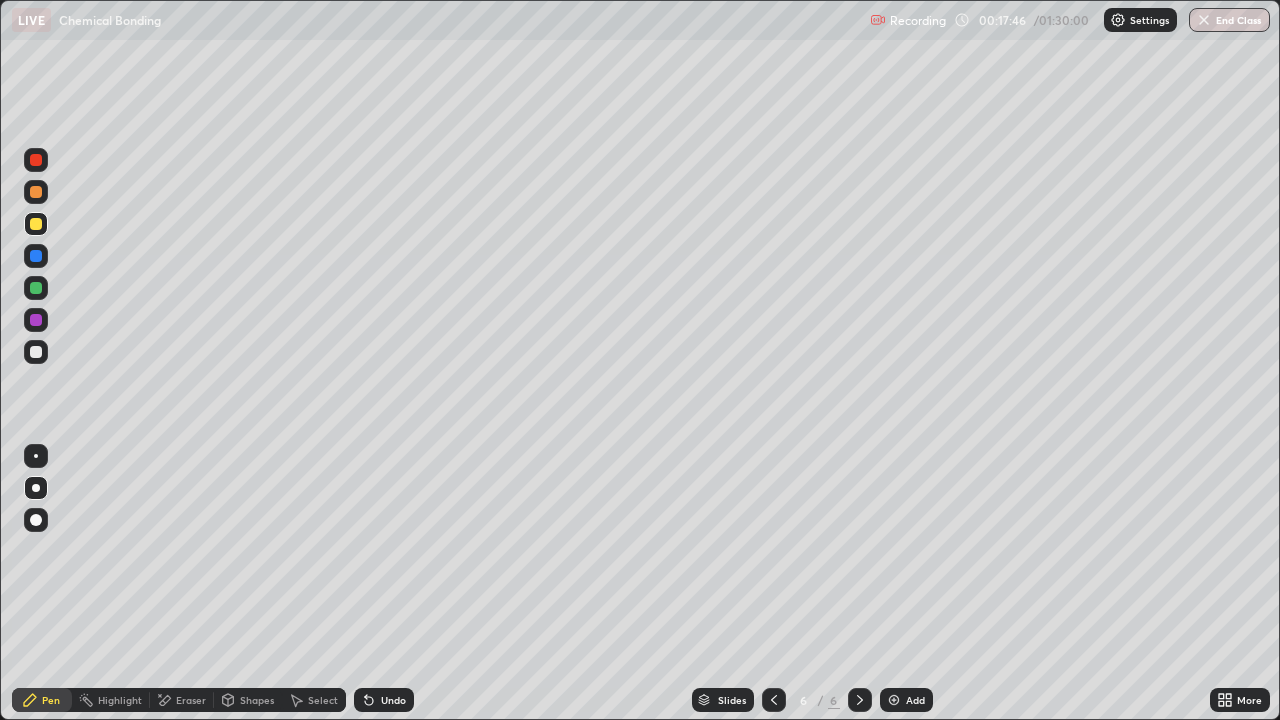 click on "Undo" at bounding box center [393, 700] 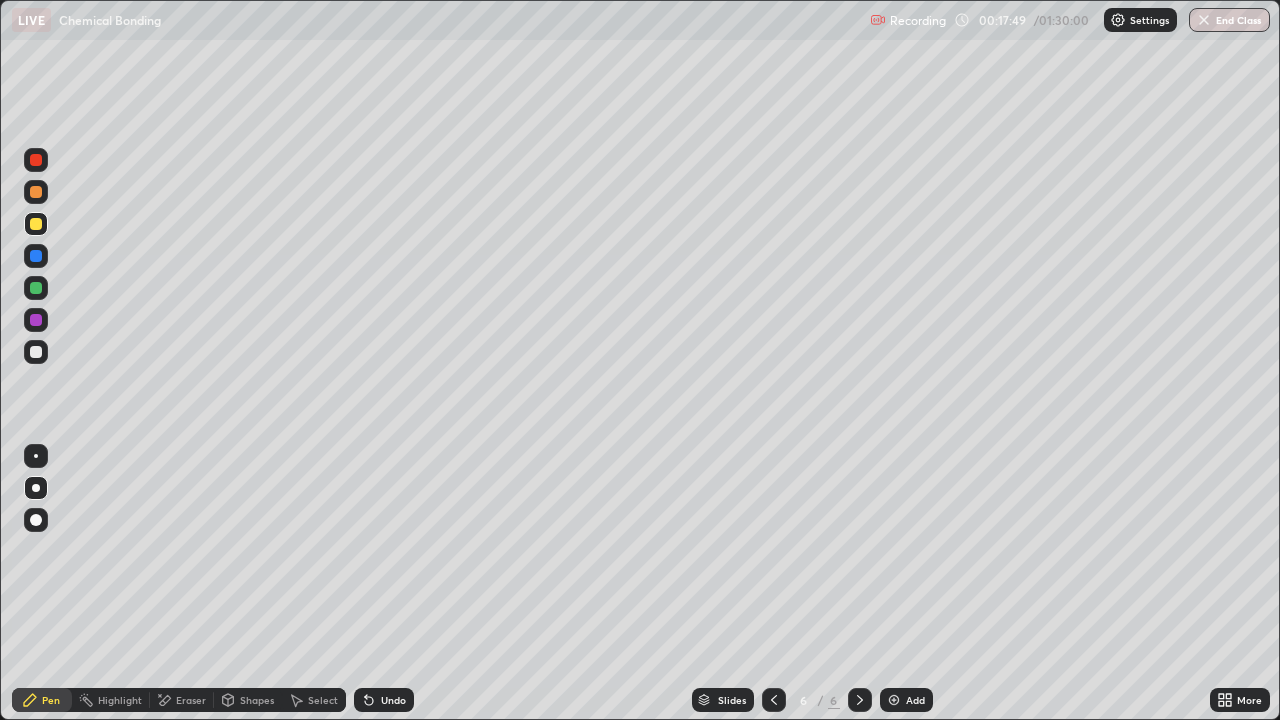 click on "Undo" at bounding box center [393, 700] 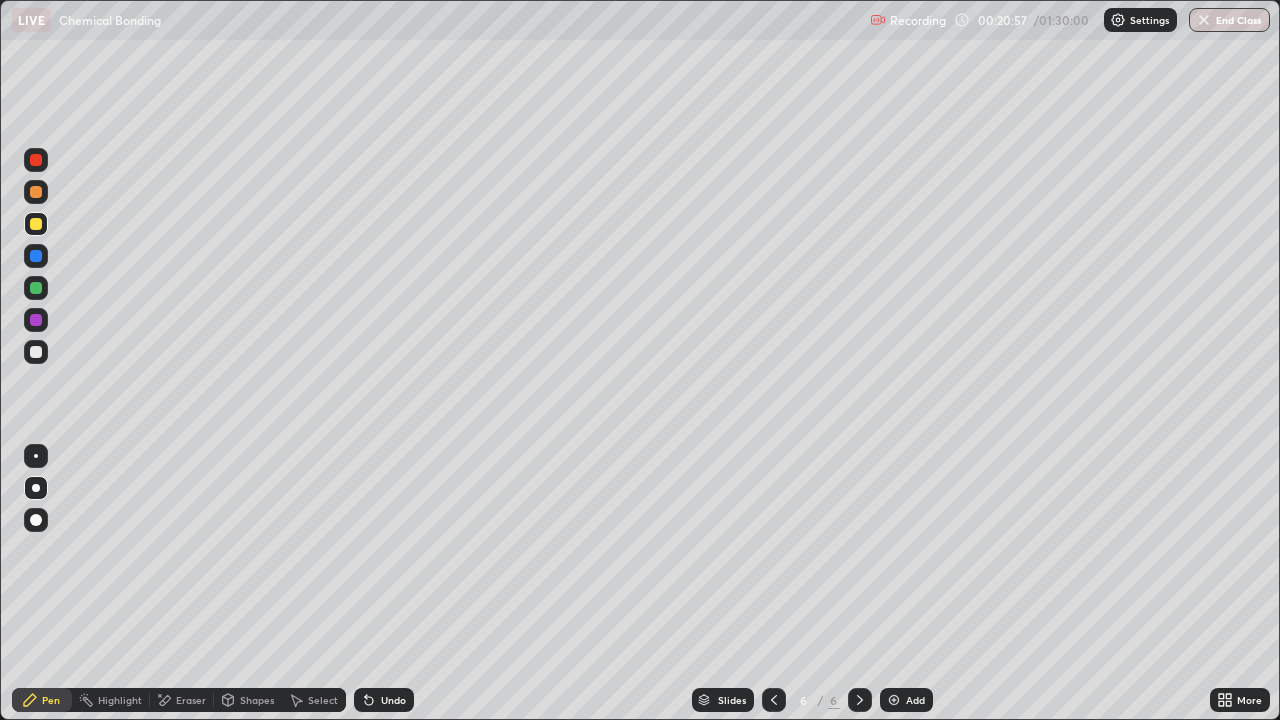 click at bounding box center (36, 352) 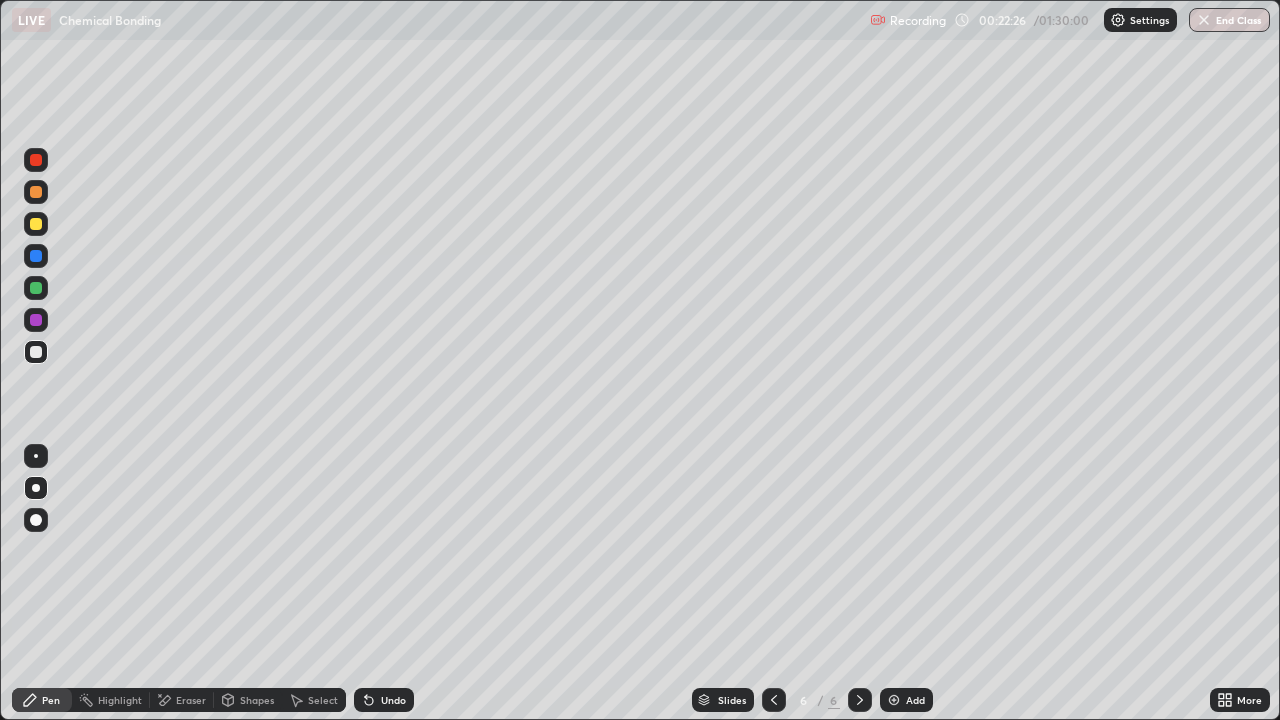 click on "Add" at bounding box center [906, 700] 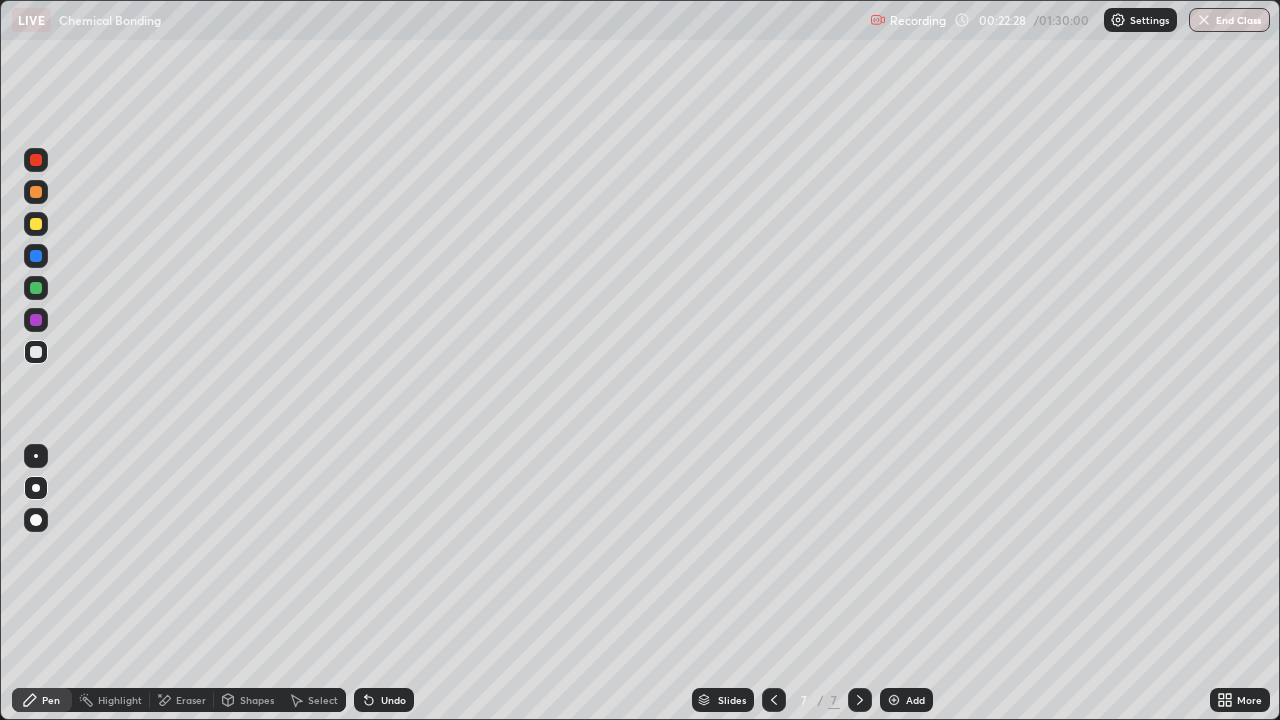click at bounding box center (36, 224) 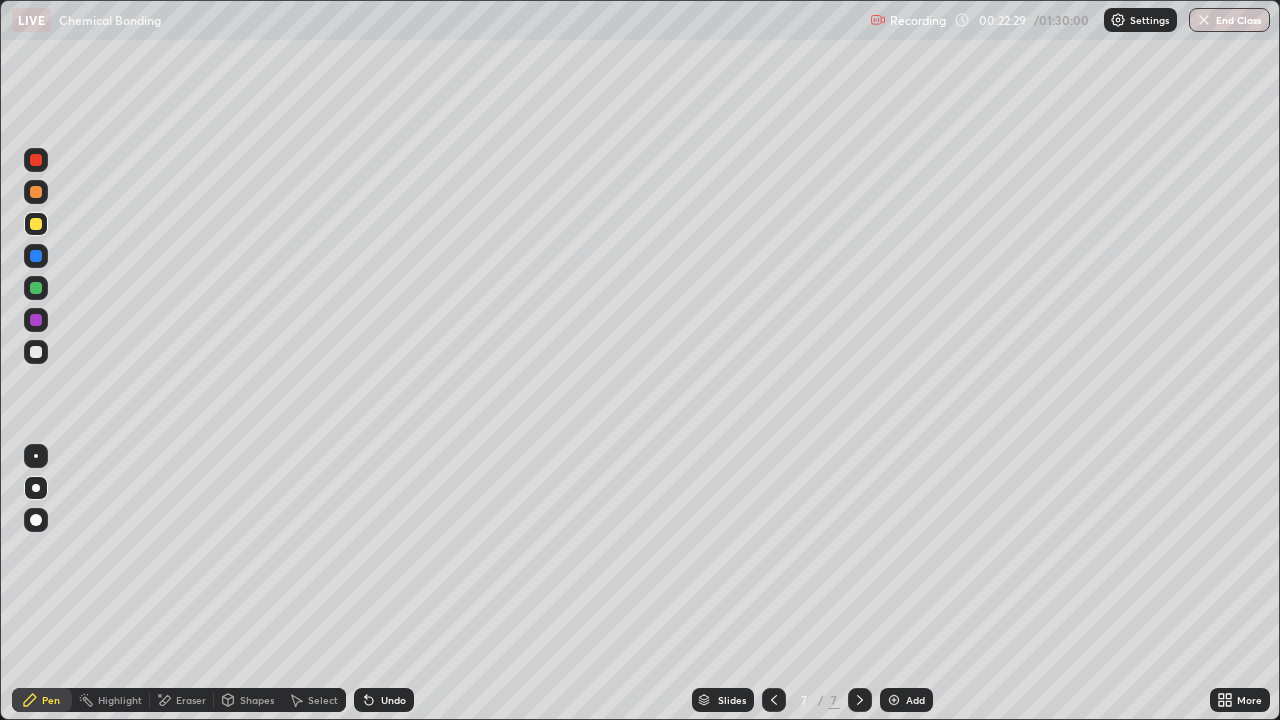 click at bounding box center [36, 352] 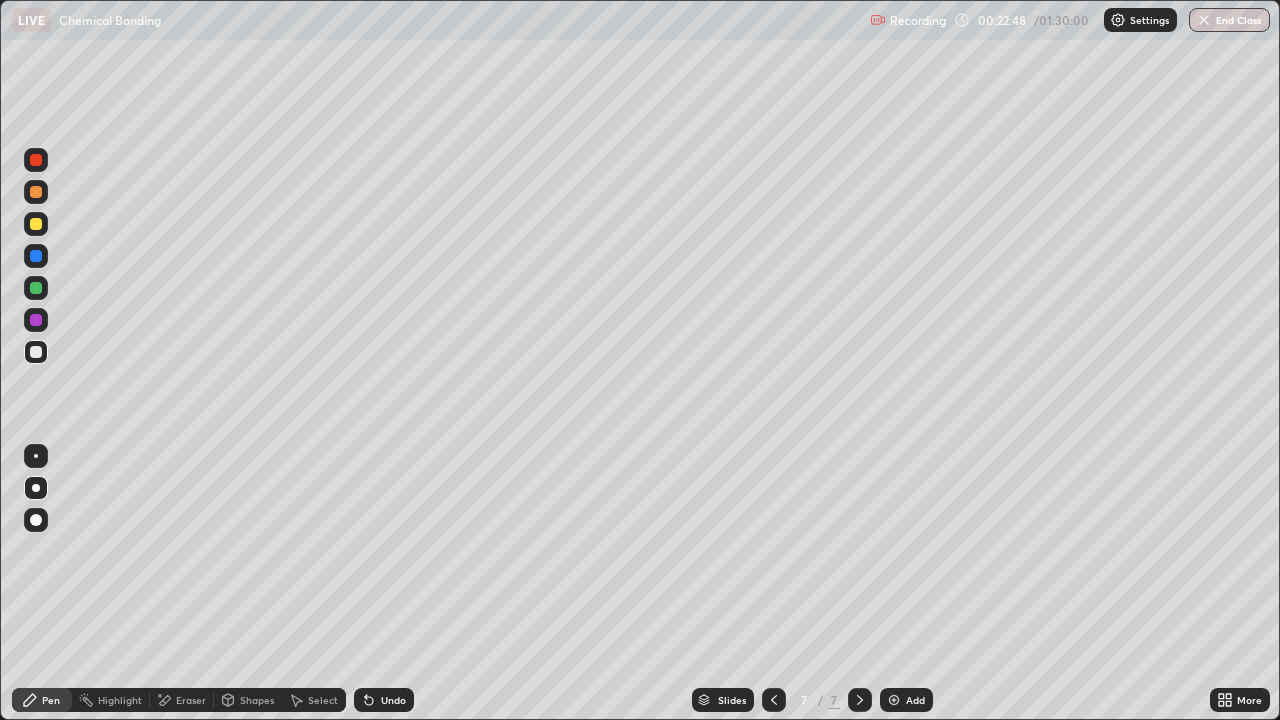 click at bounding box center (36, 192) 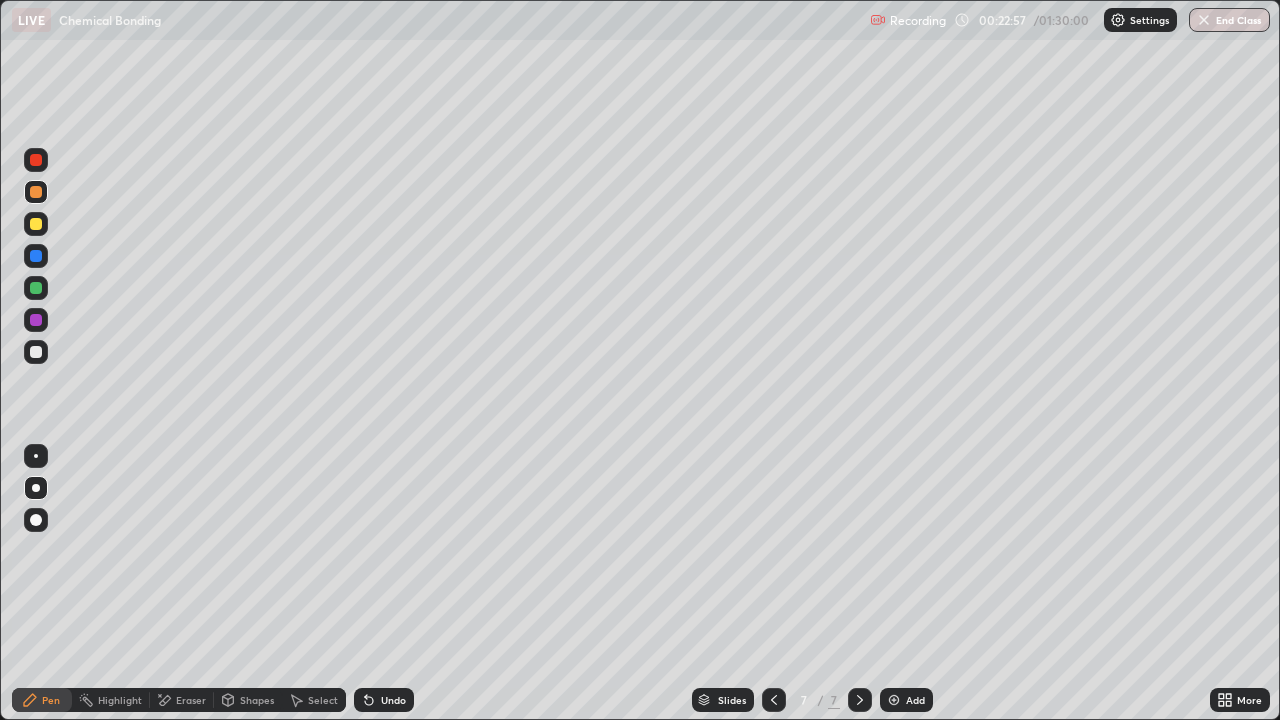 click at bounding box center [36, 352] 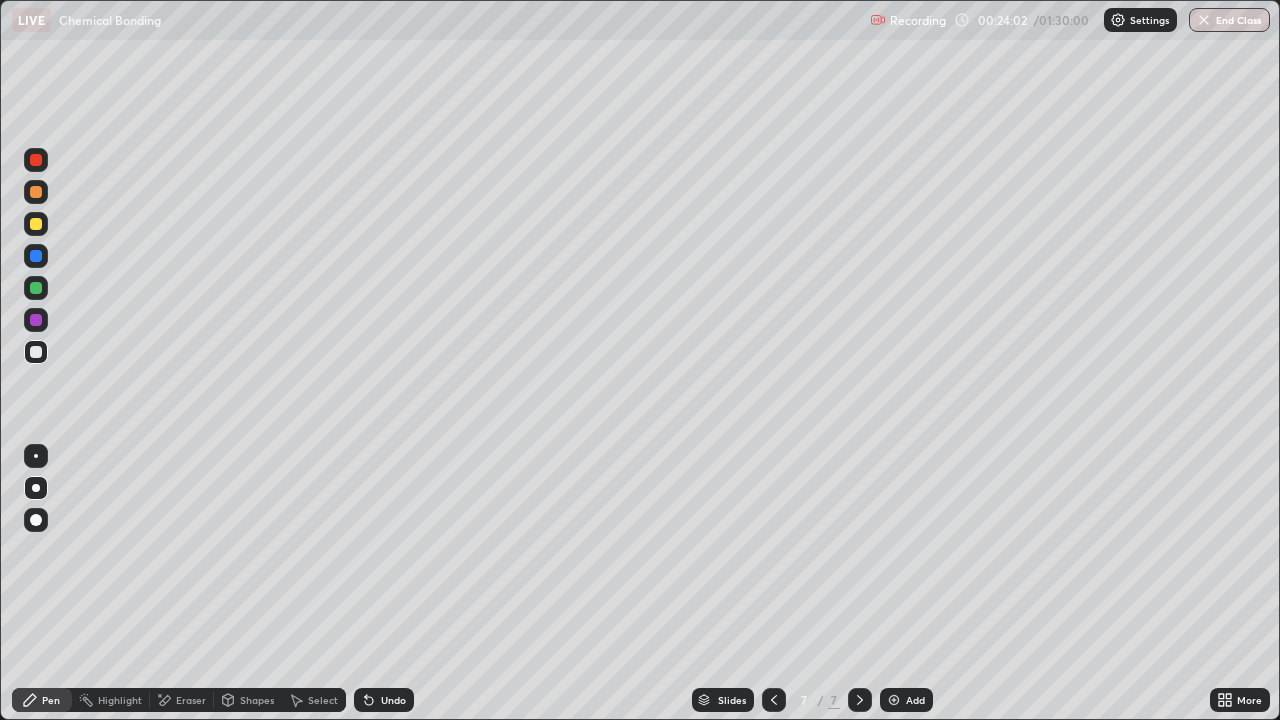 click at bounding box center (36, 288) 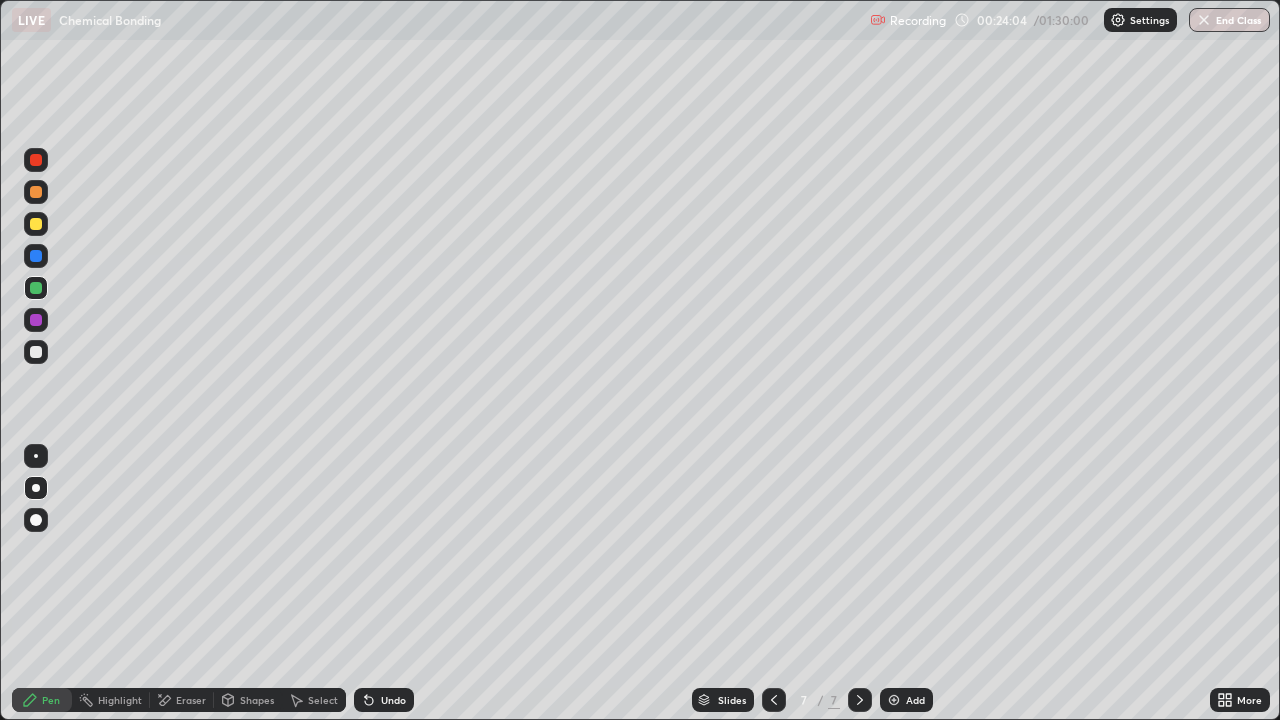 click on "Undo" at bounding box center [393, 700] 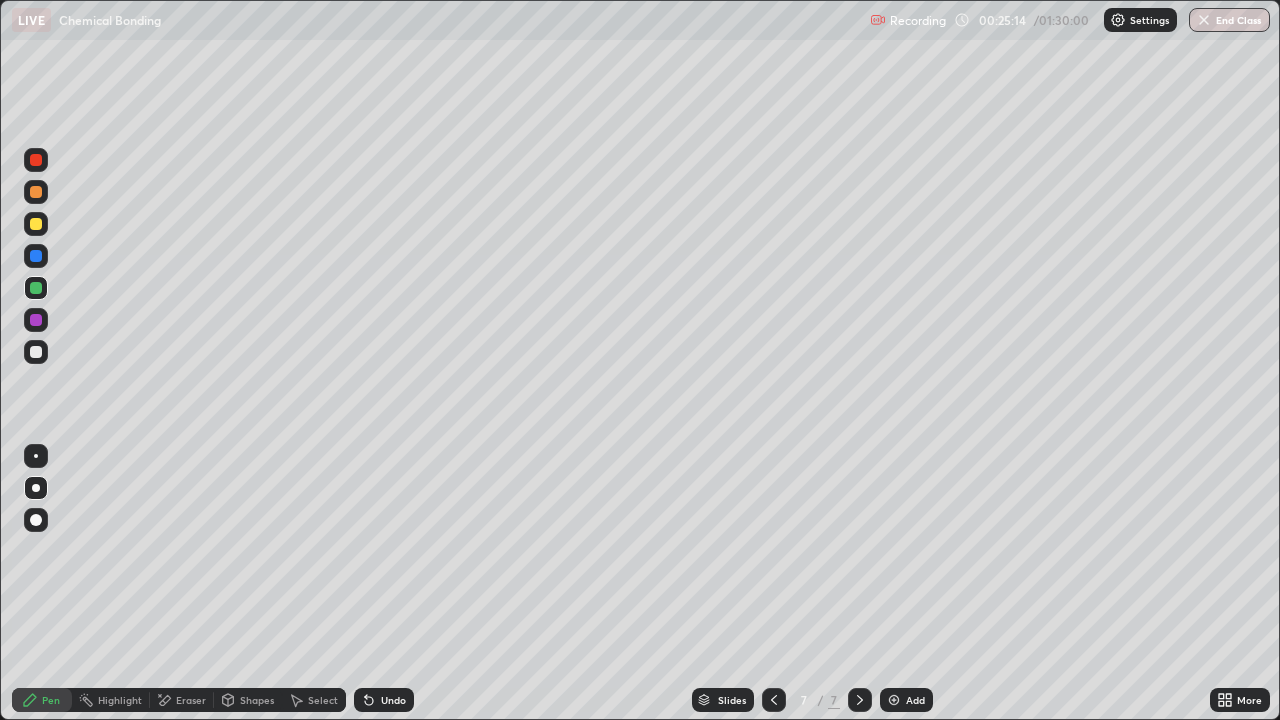 click at bounding box center [36, 192] 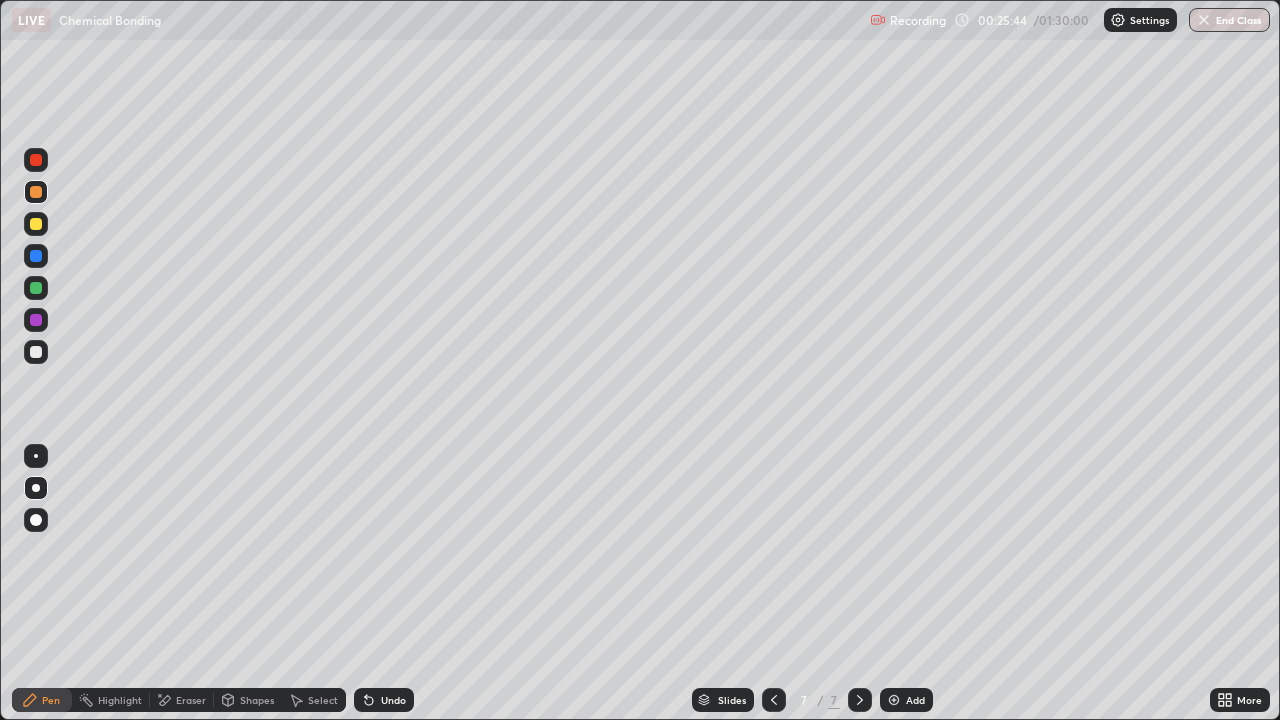 click at bounding box center [36, 352] 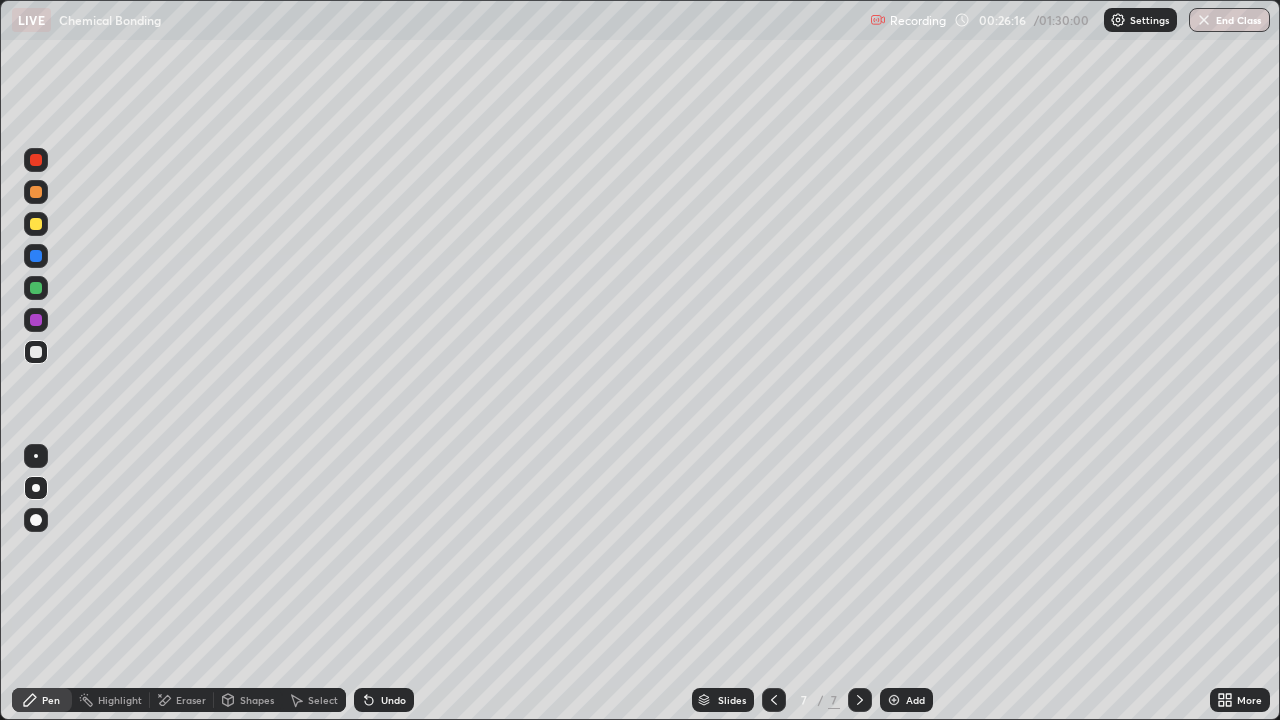 click at bounding box center [36, 224] 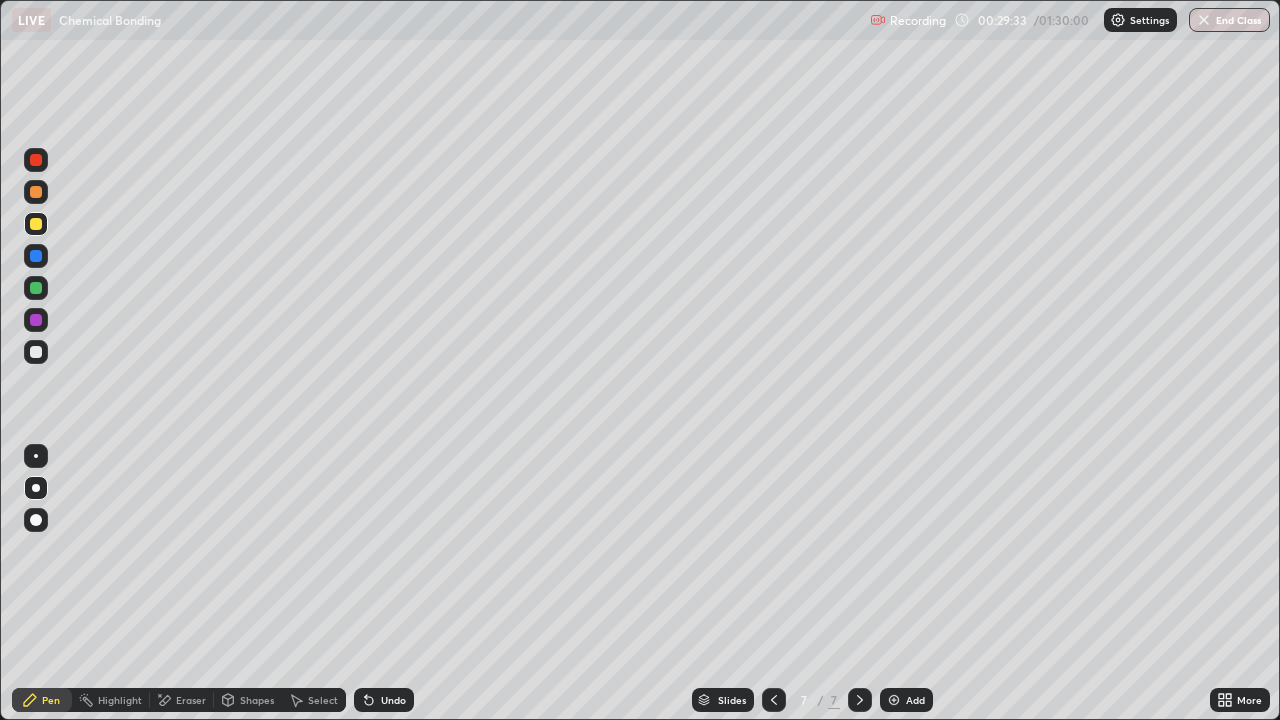 click at bounding box center (36, 352) 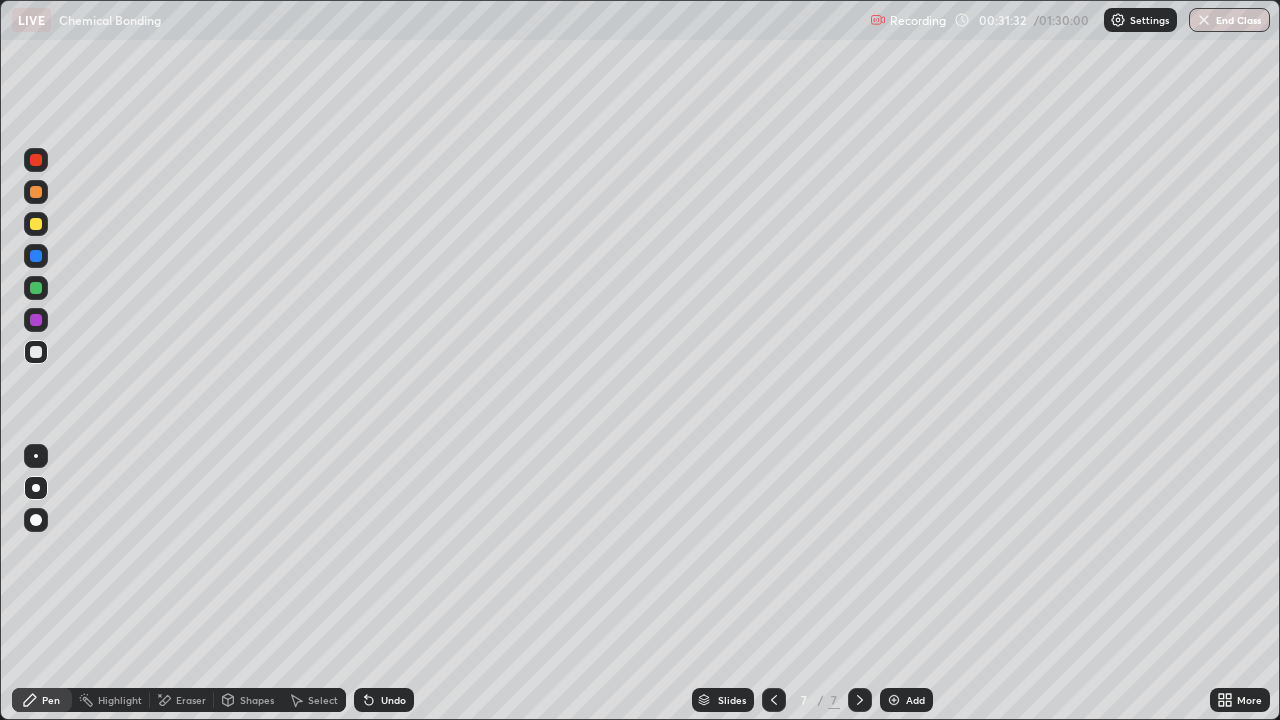 click at bounding box center [894, 700] 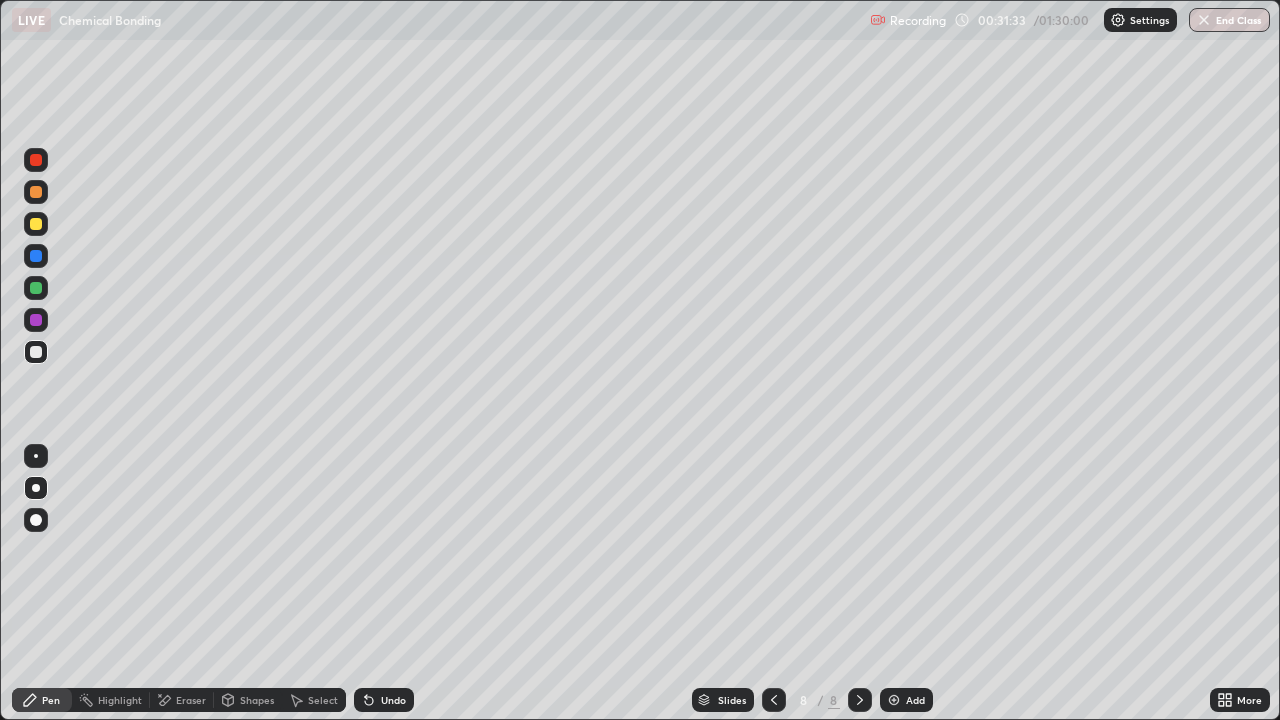 click at bounding box center [36, 224] 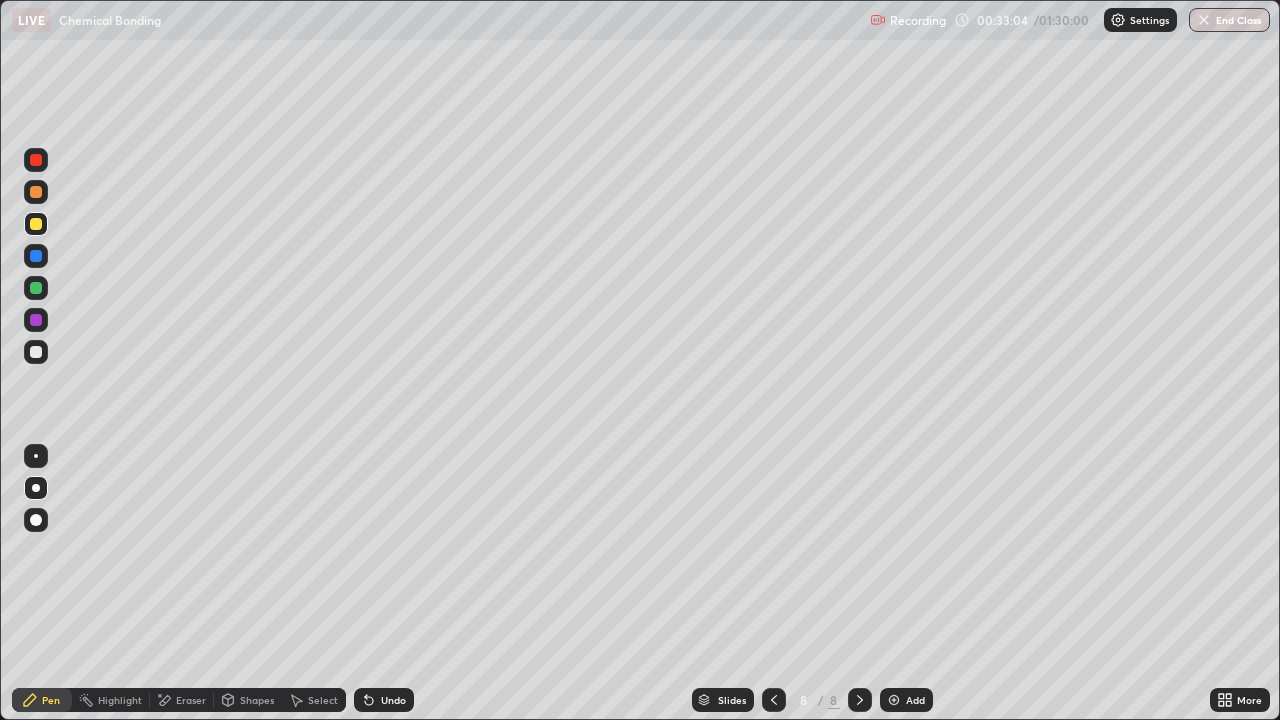 click 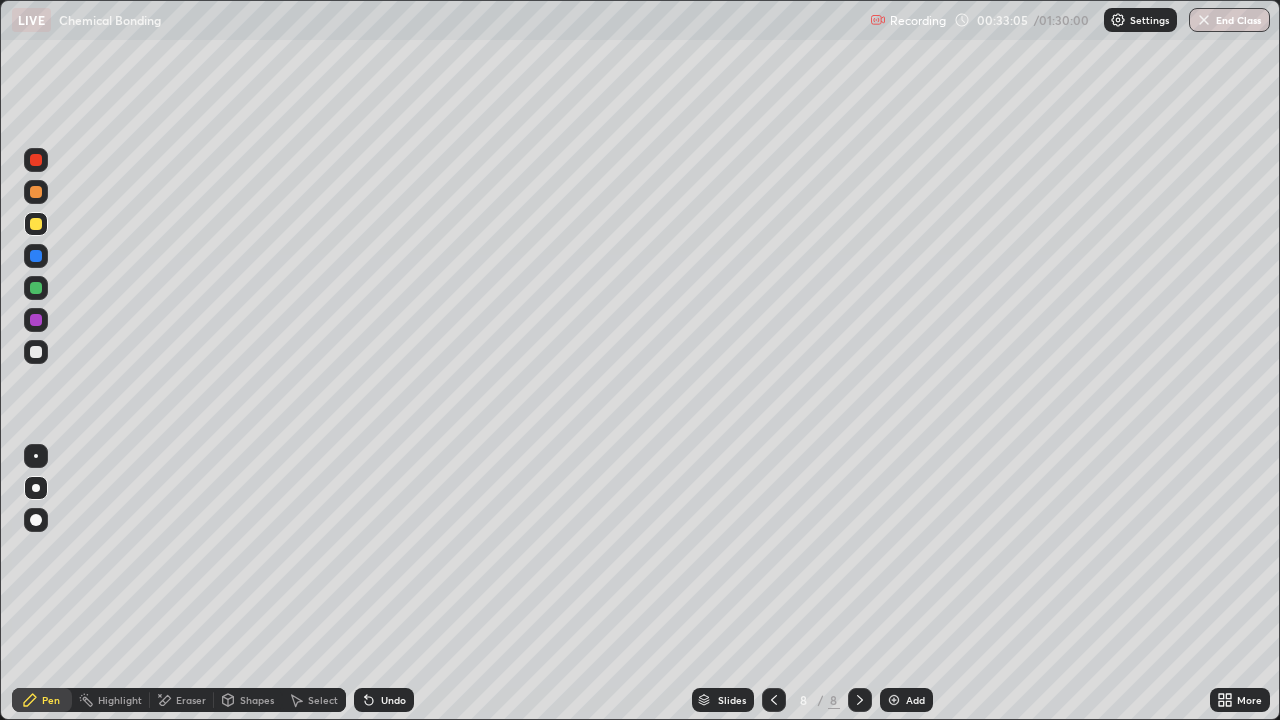 click on "Undo" at bounding box center [384, 700] 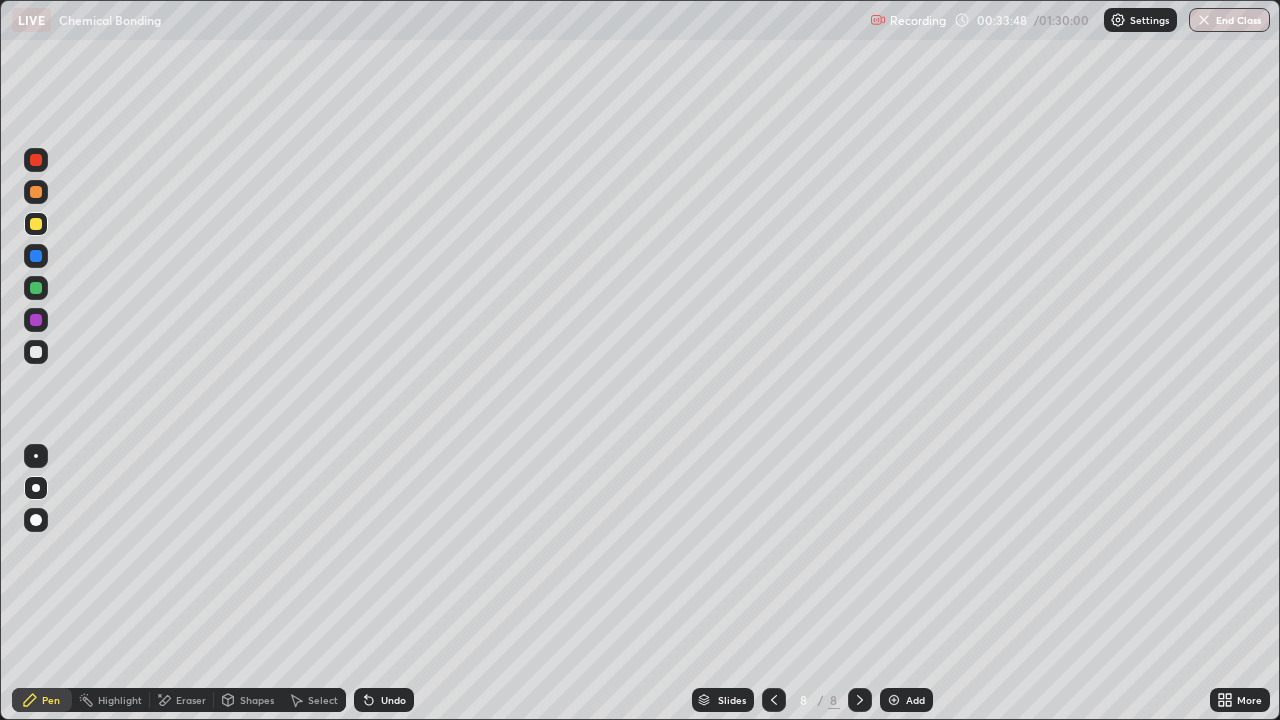 click at bounding box center (36, 352) 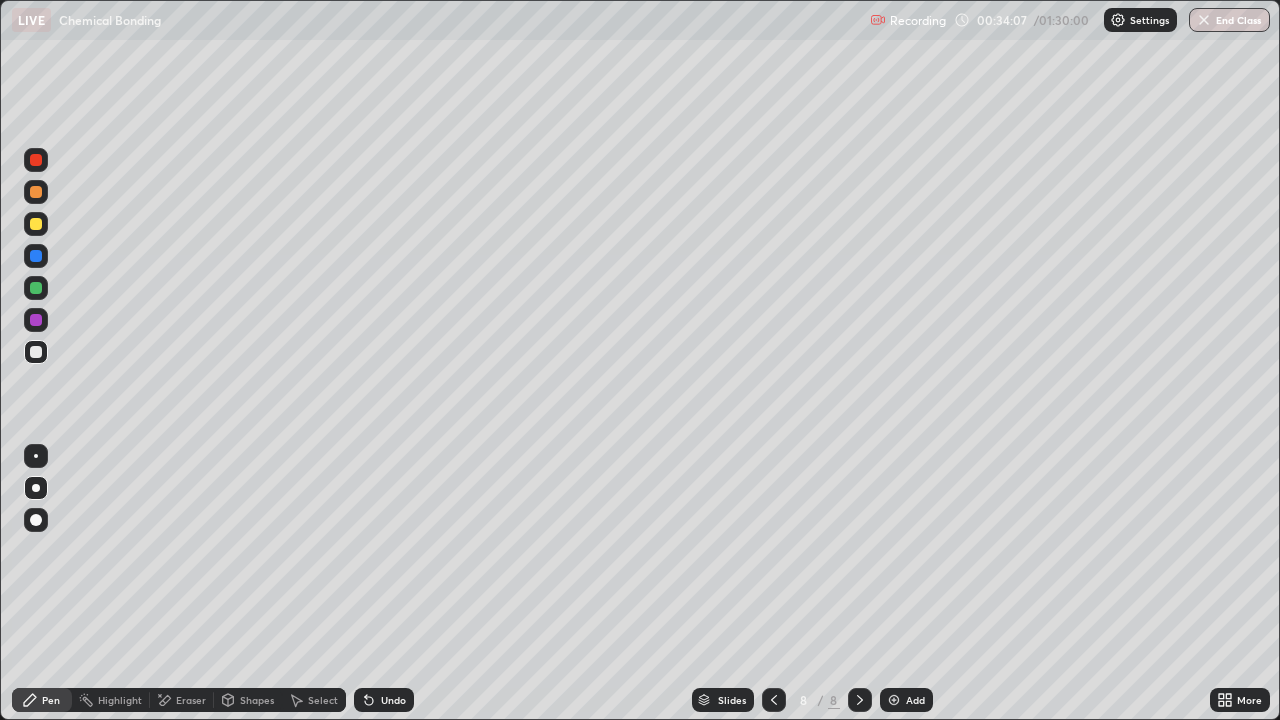 click 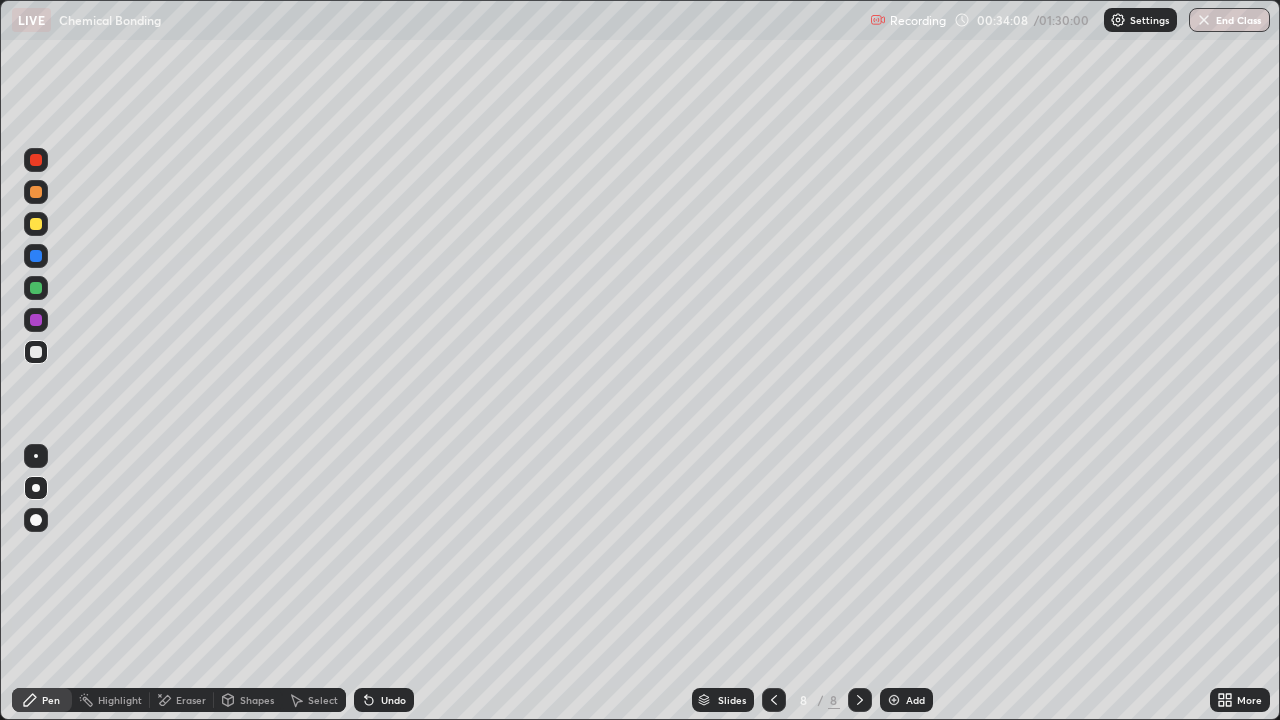click on "Undo" at bounding box center [384, 700] 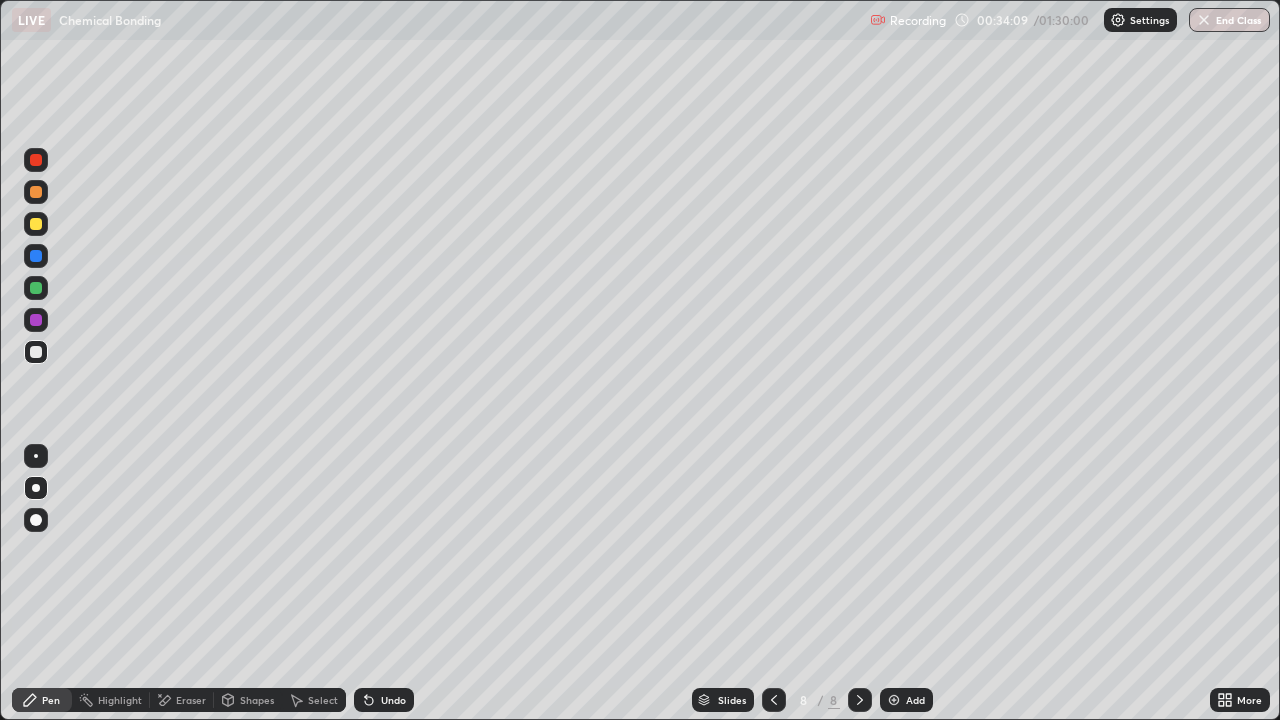 click on "Undo" at bounding box center (380, 700) 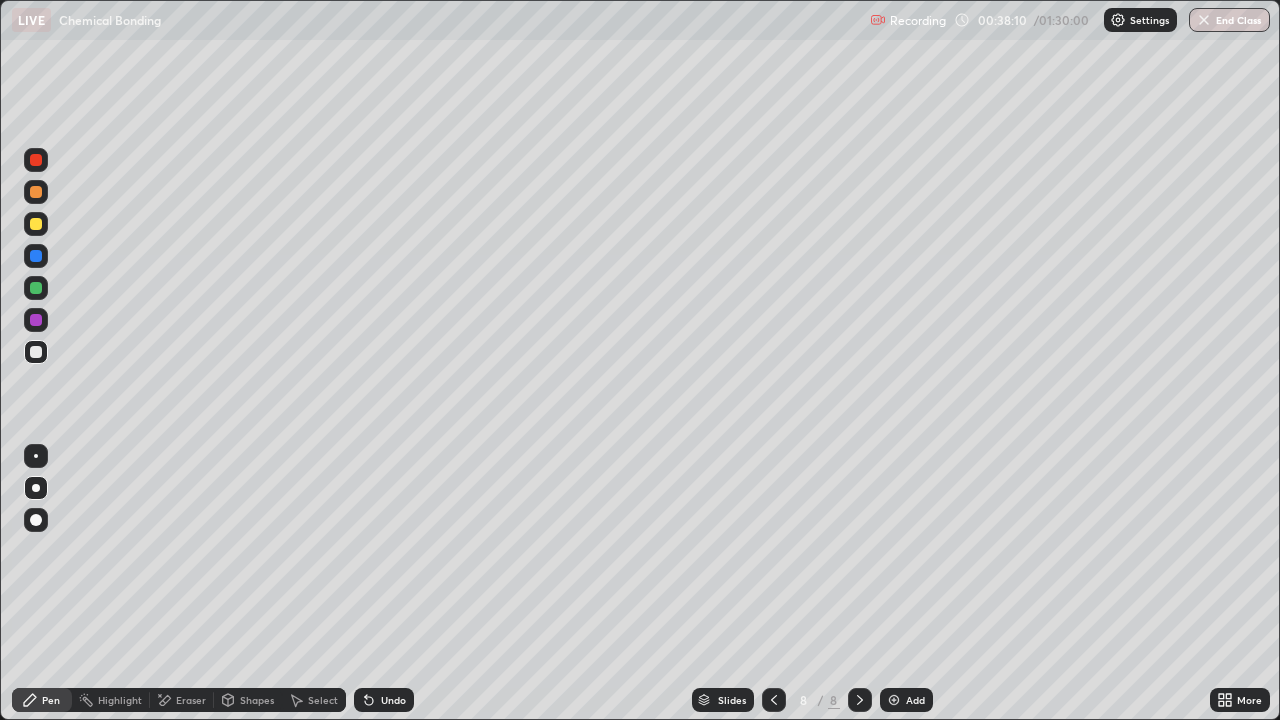 click at bounding box center (894, 700) 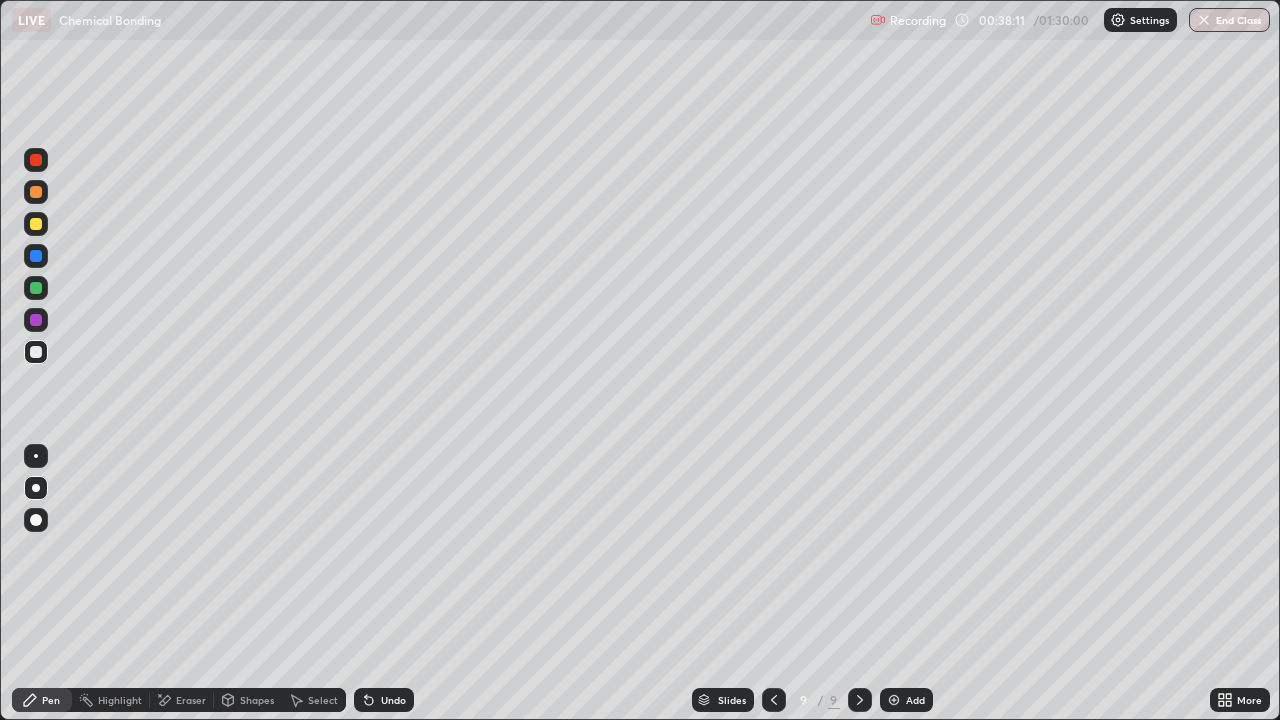click at bounding box center (36, 160) 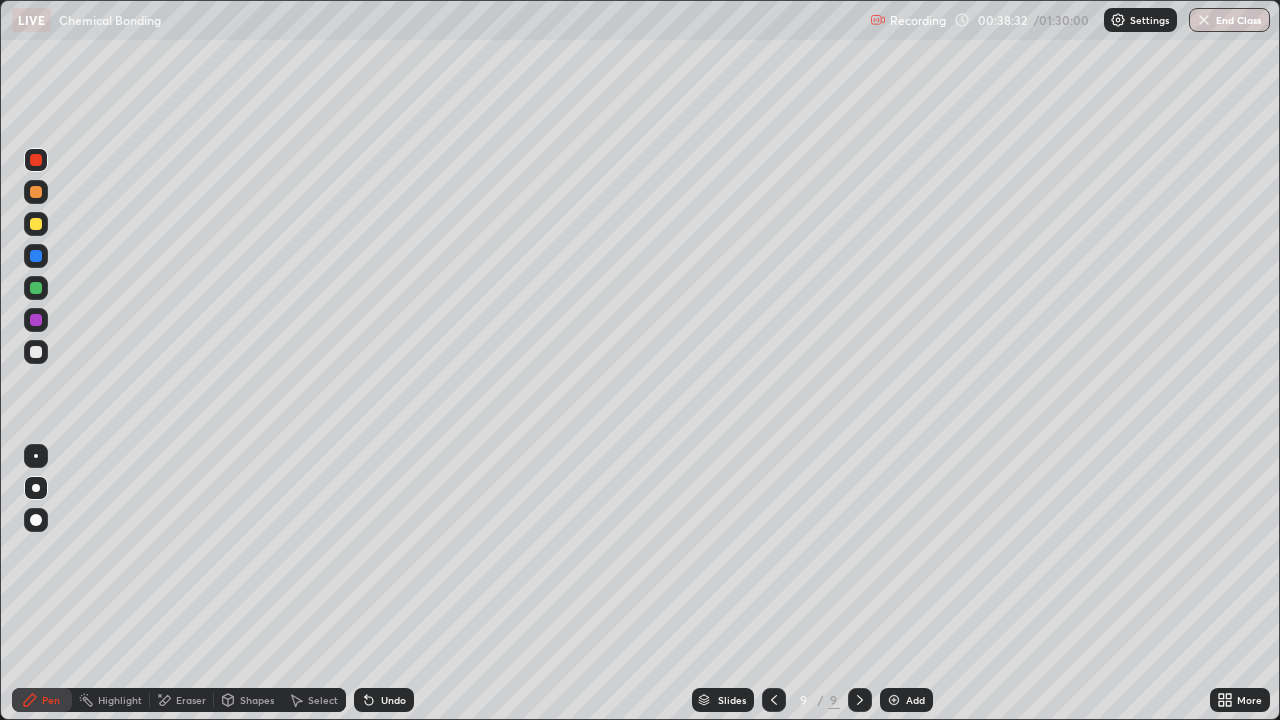 click at bounding box center (36, 192) 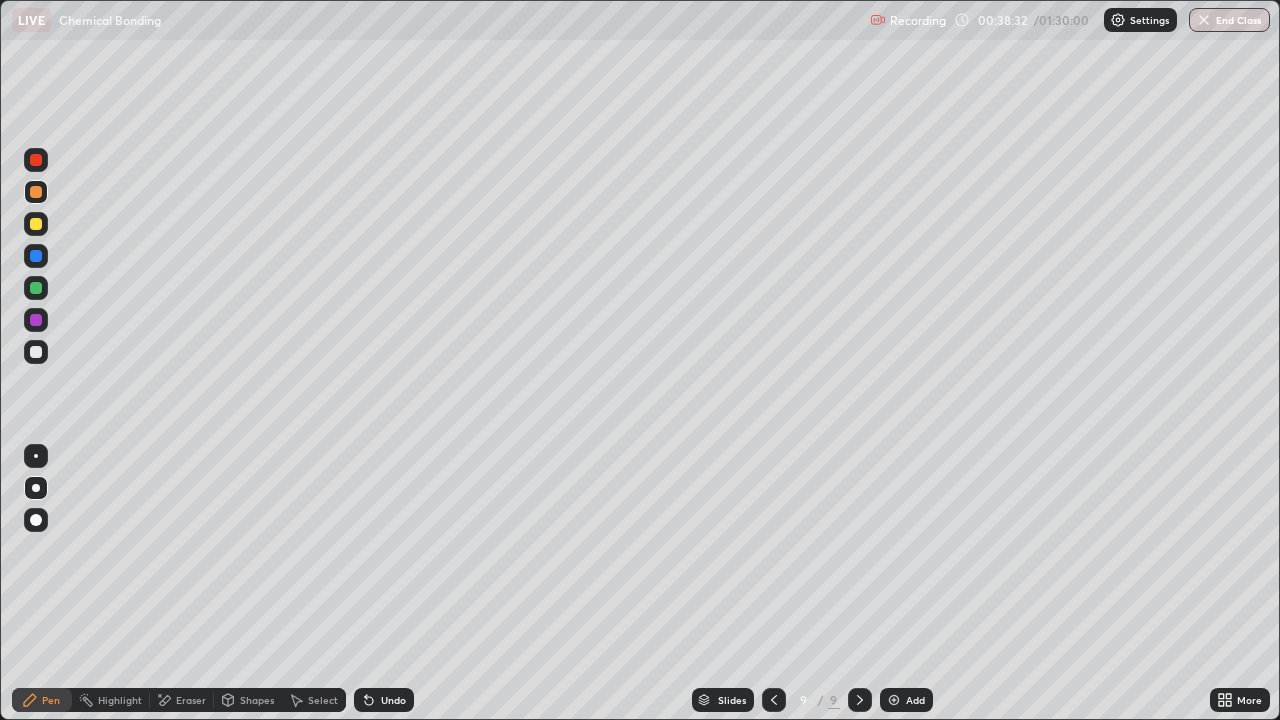 click at bounding box center (36, 224) 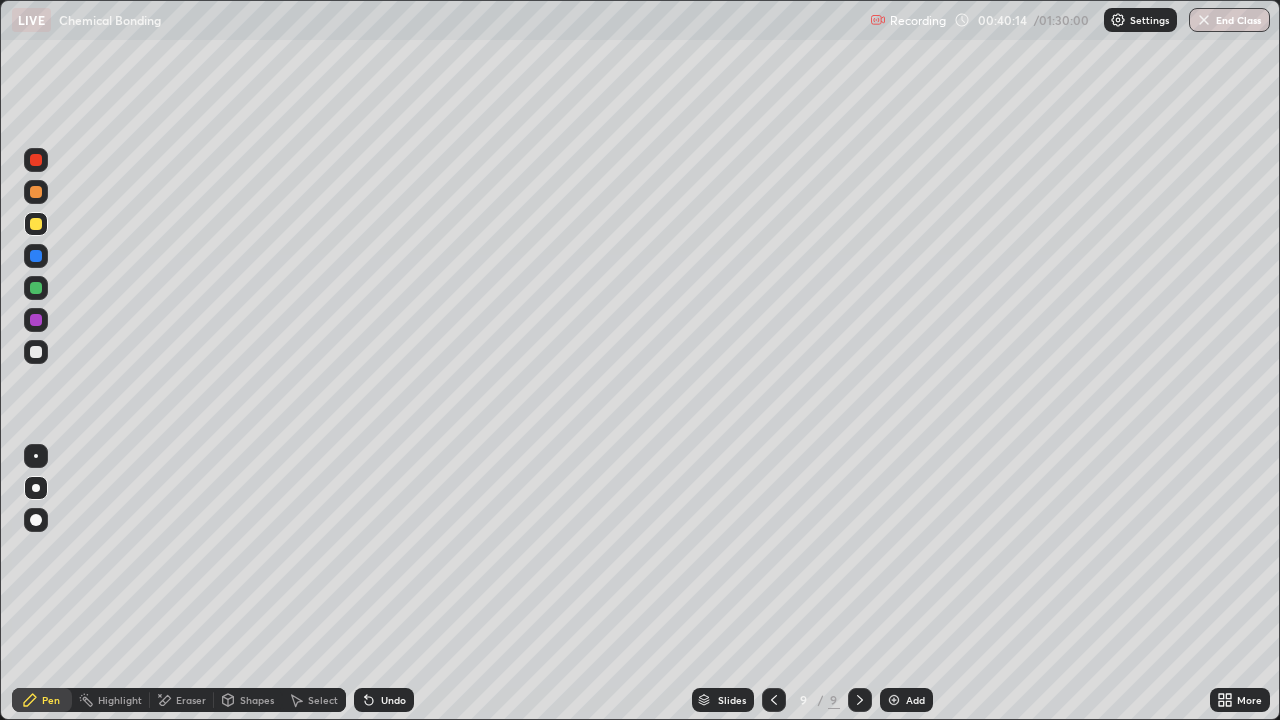 click at bounding box center (36, 352) 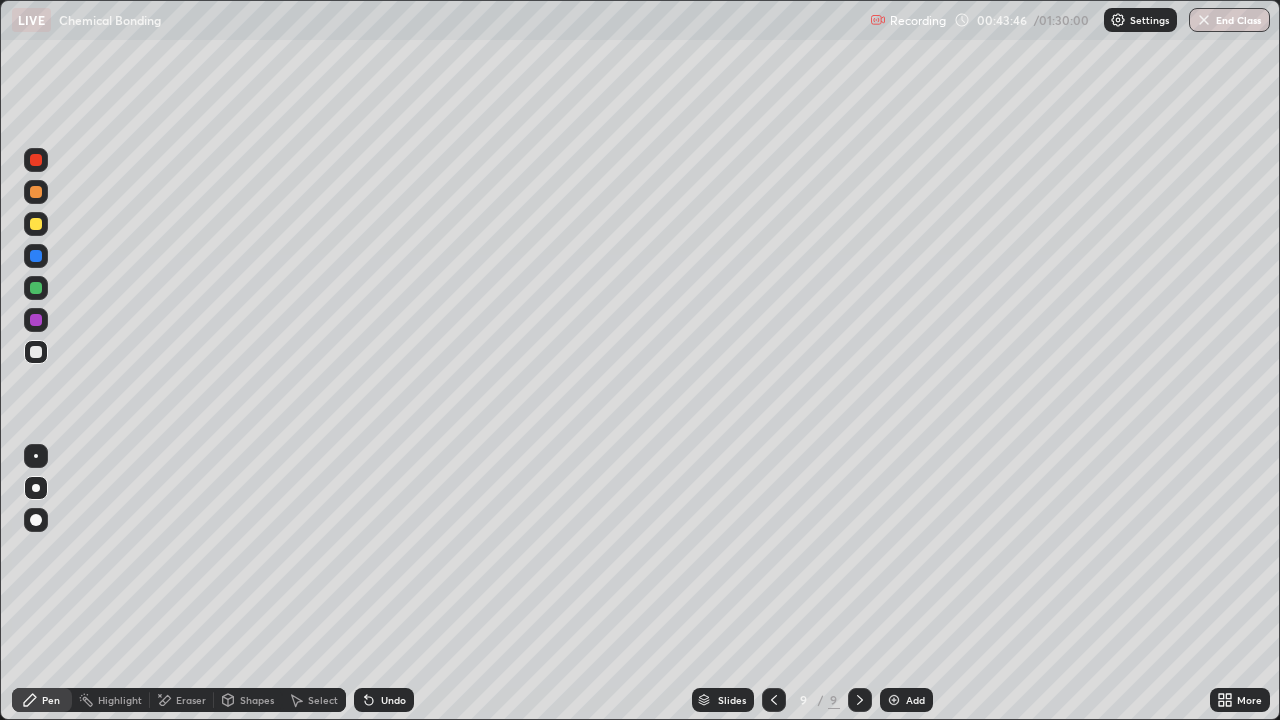 click at bounding box center (36, 224) 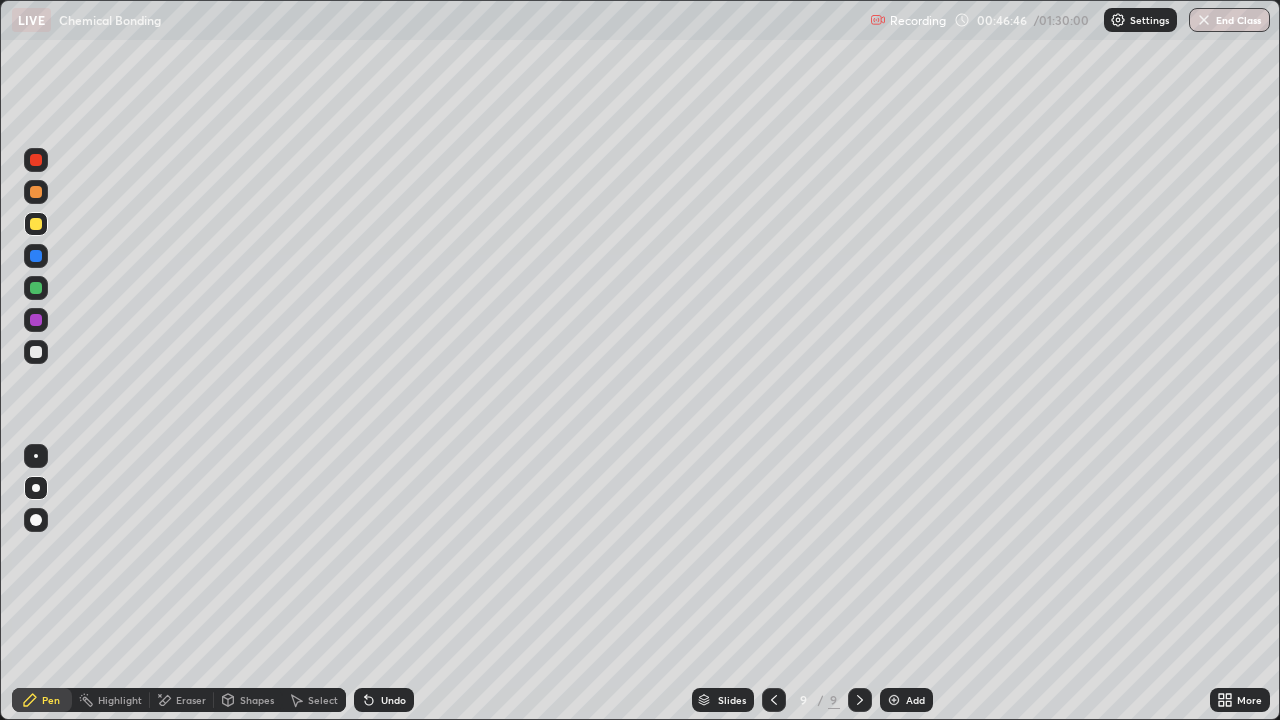 click at bounding box center (36, 352) 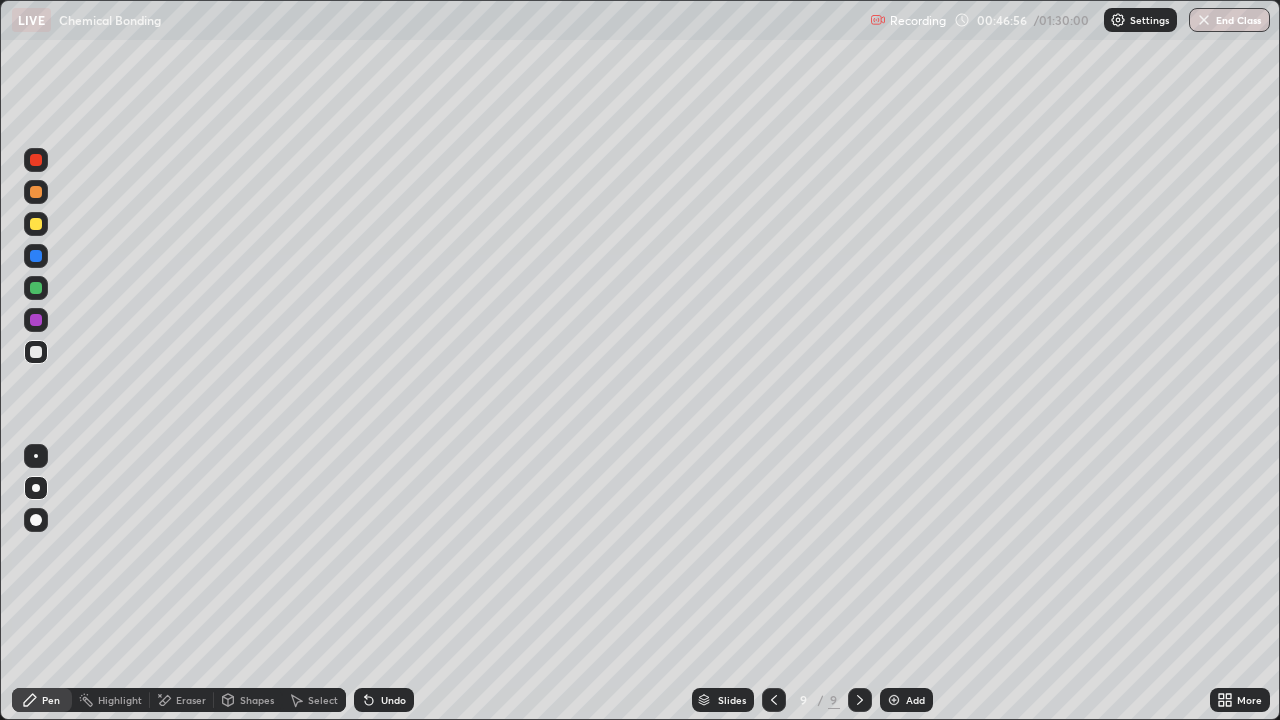 click at bounding box center [36, 160] 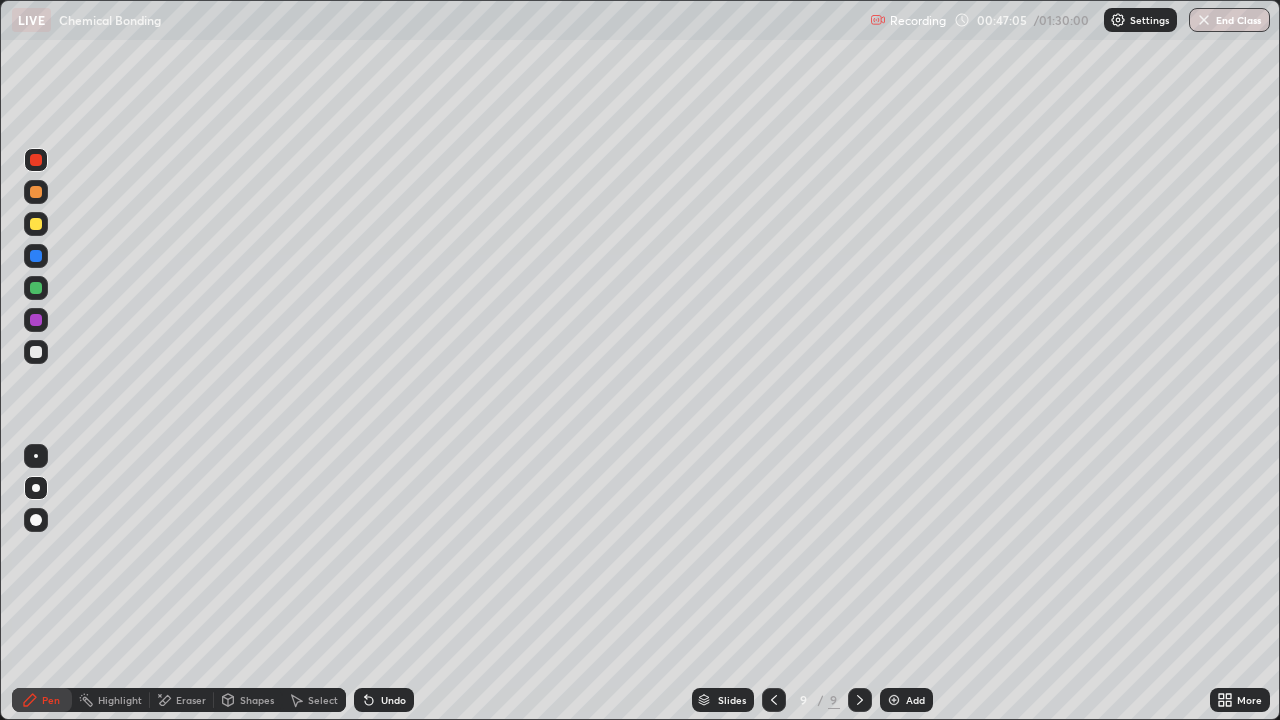 click on "Undo" at bounding box center (393, 700) 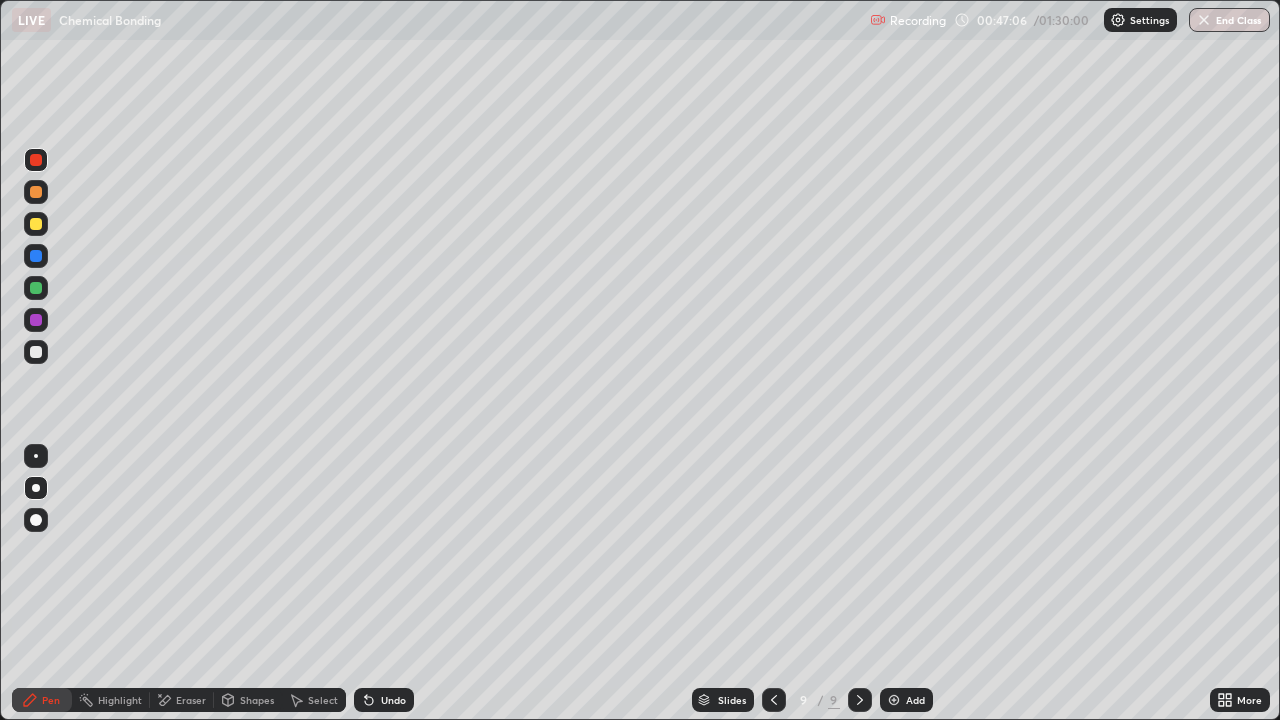 click on "Undo" at bounding box center [393, 700] 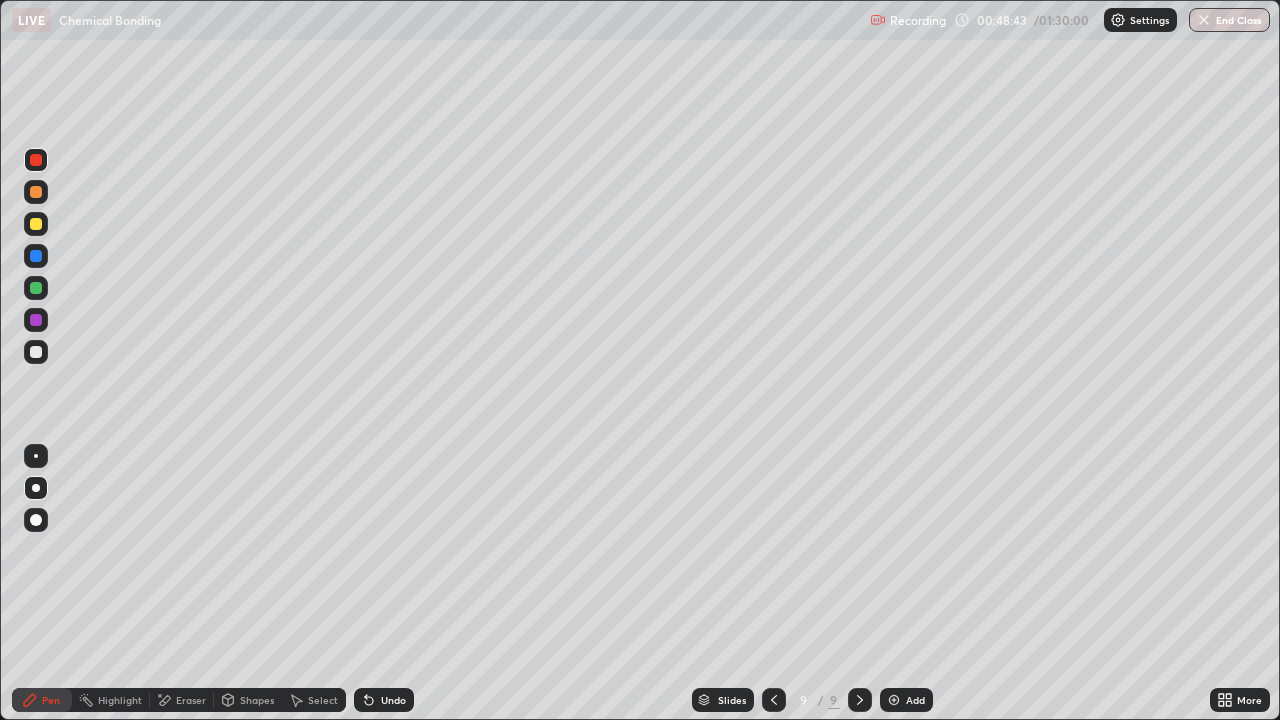 click at bounding box center (894, 700) 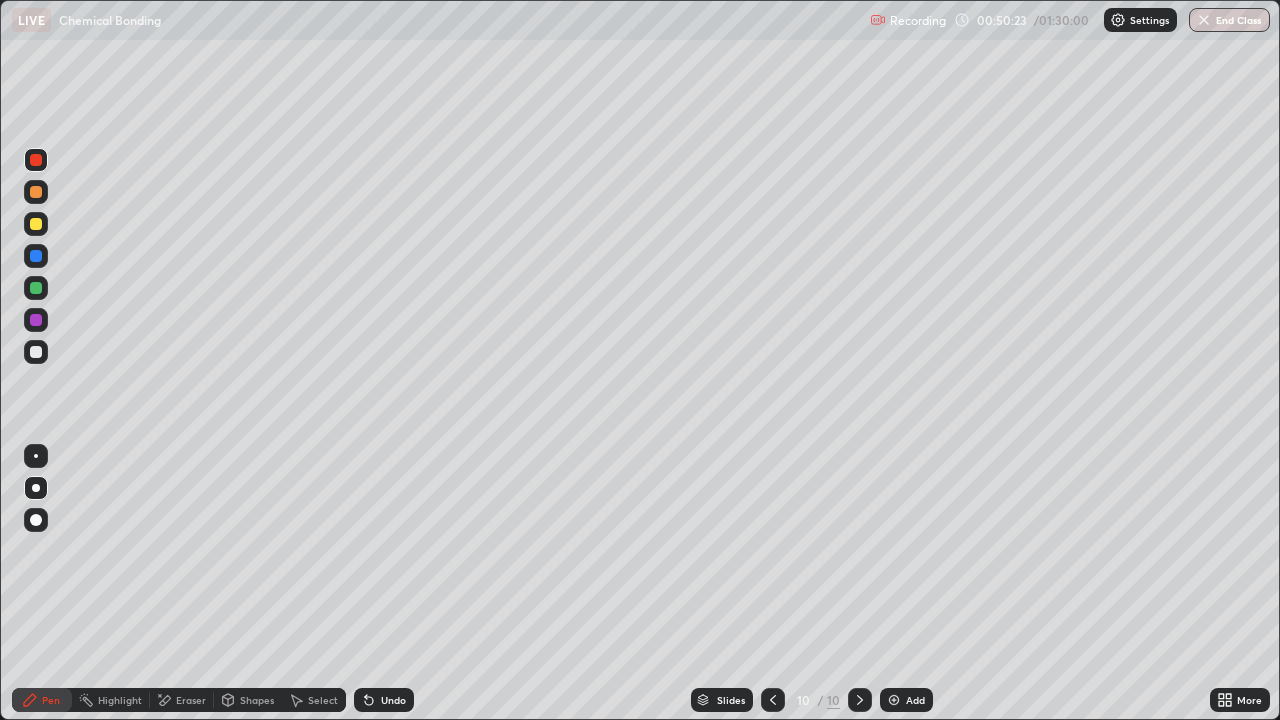 click at bounding box center (36, 520) 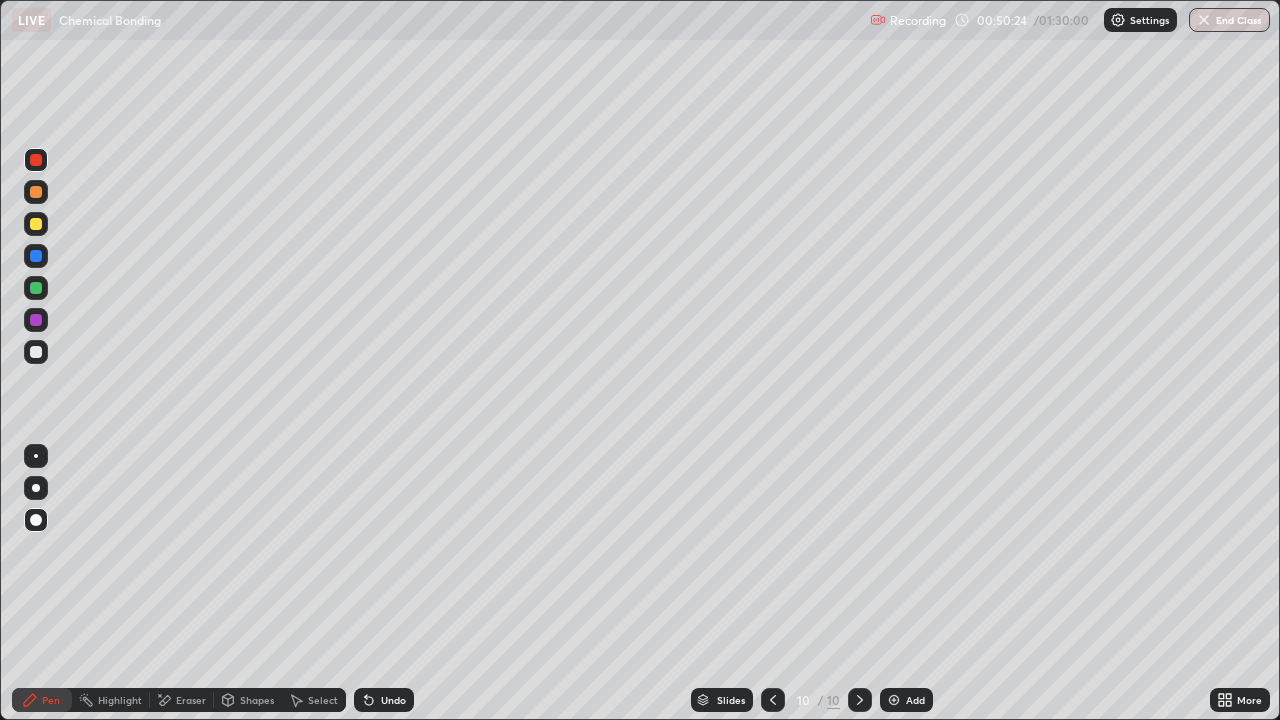 click at bounding box center (36, 352) 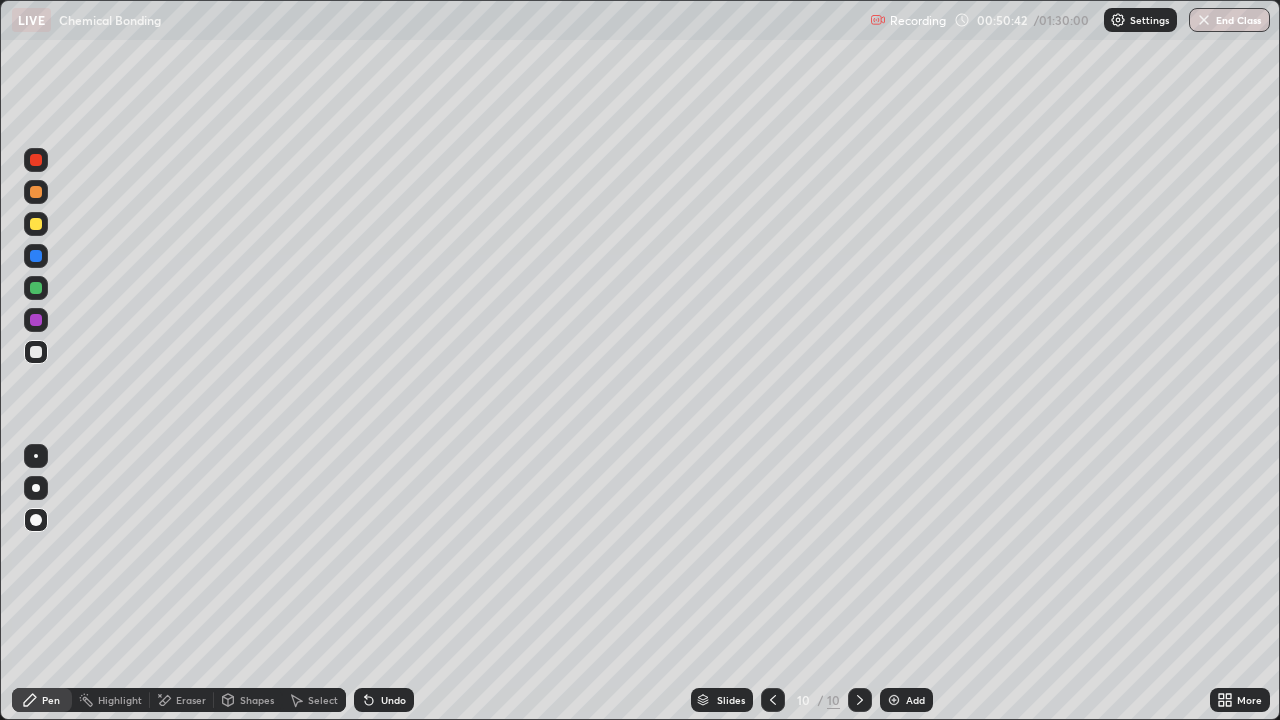 click at bounding box center (36, 488) 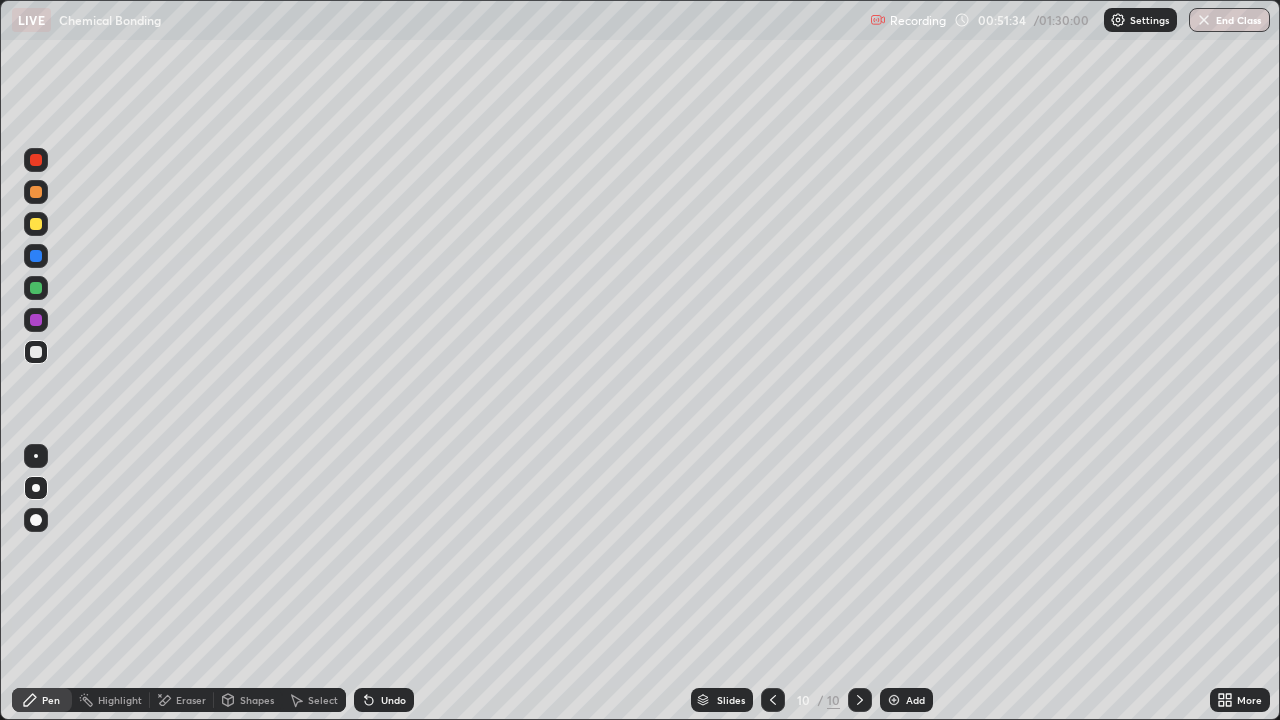 click at bounding box center [36, 224] 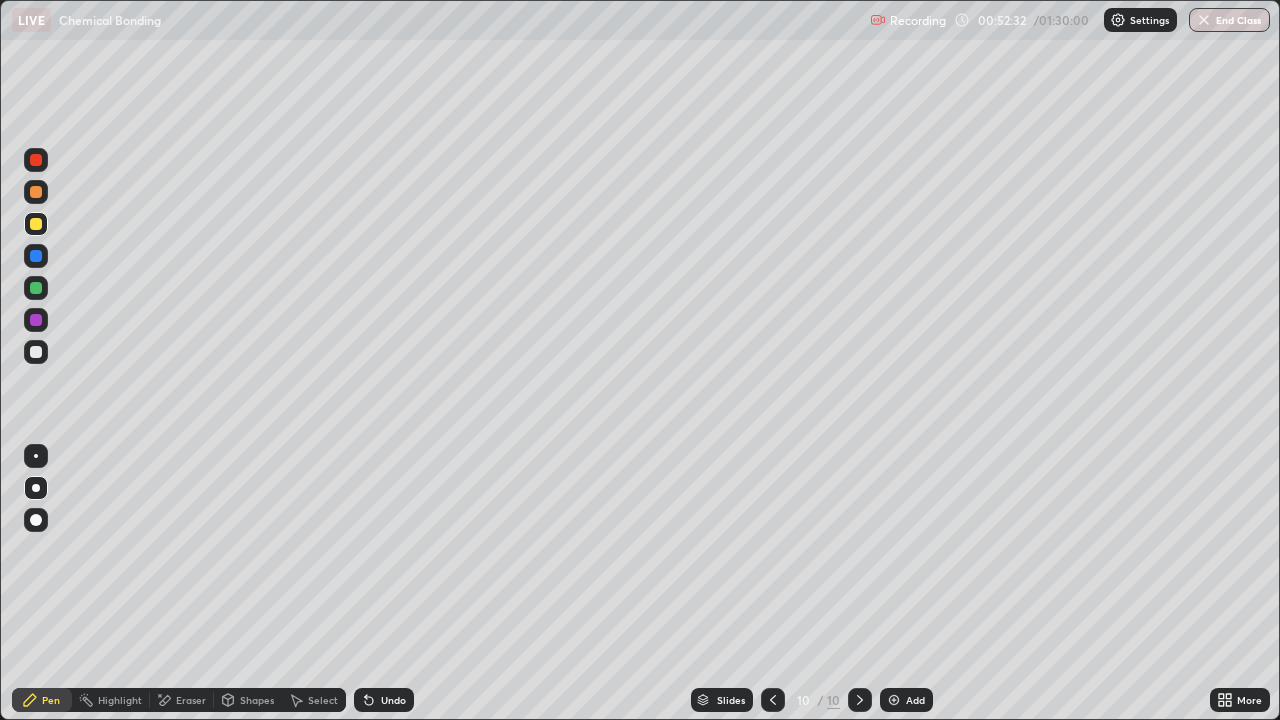 click at bounding box center [36, 160] 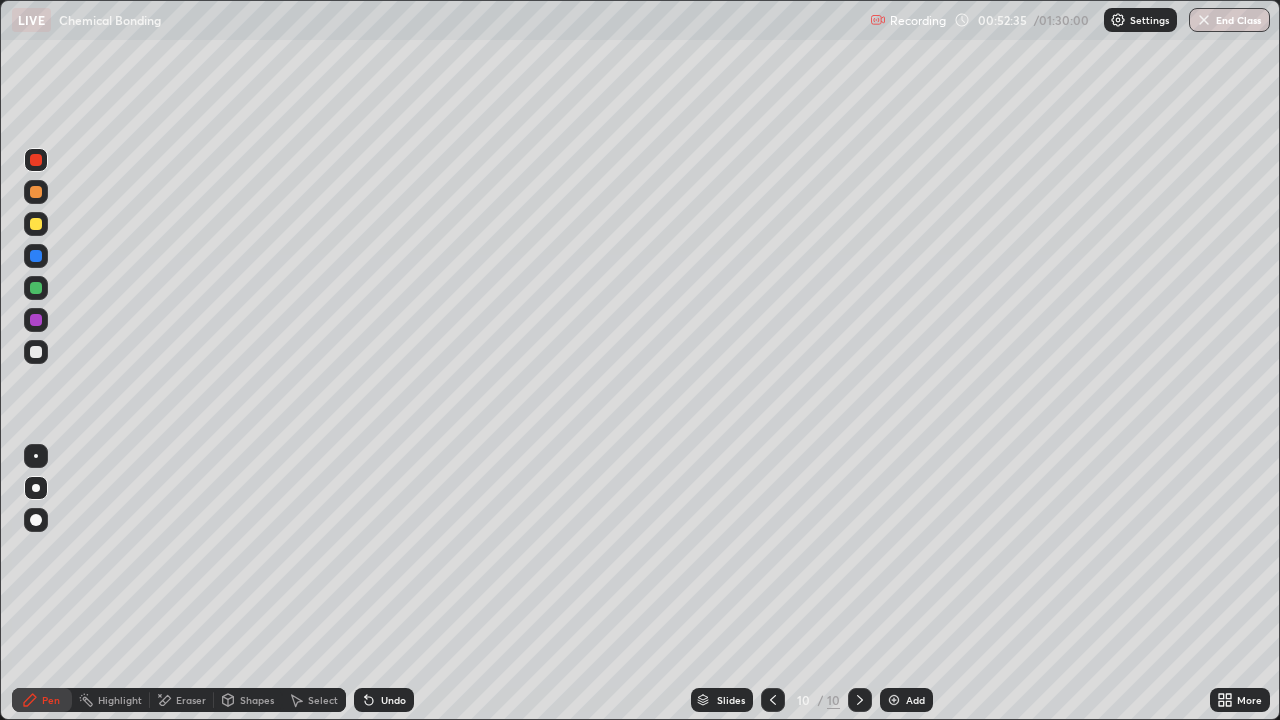 click on "Eraser" at bounding box center (191, 700) 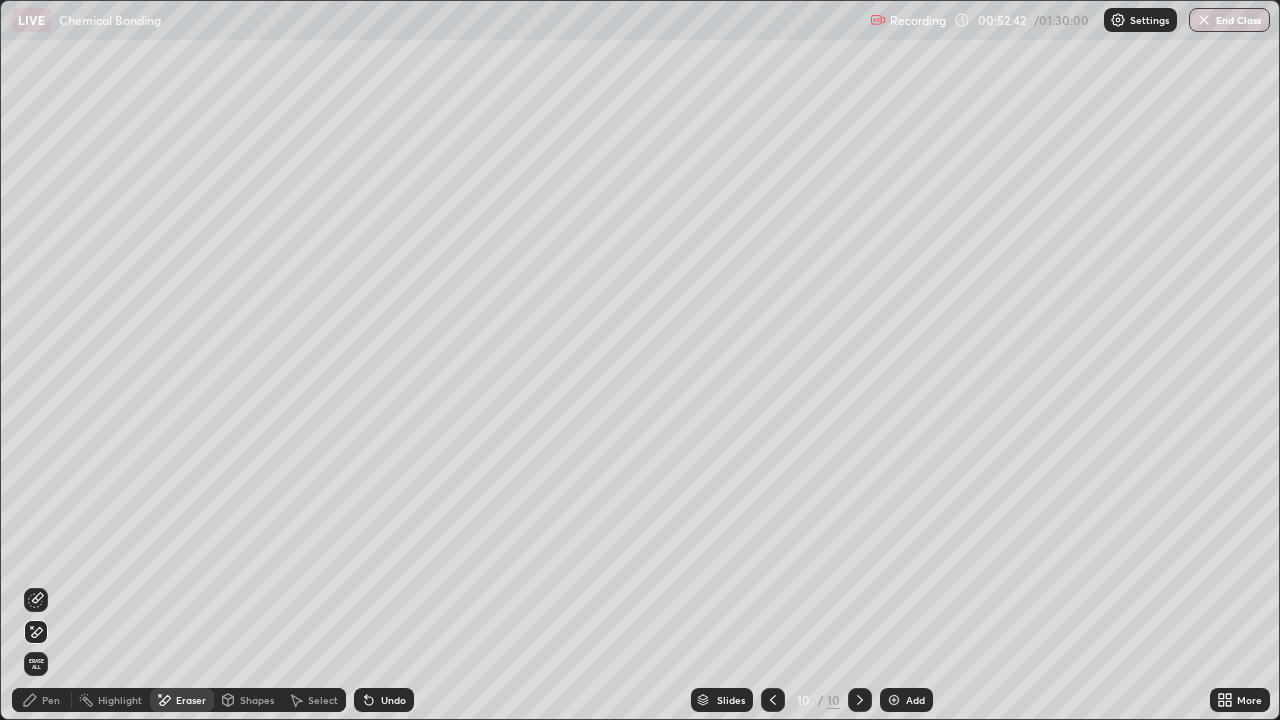 click on "Pen" at bounding box center (51, 700) 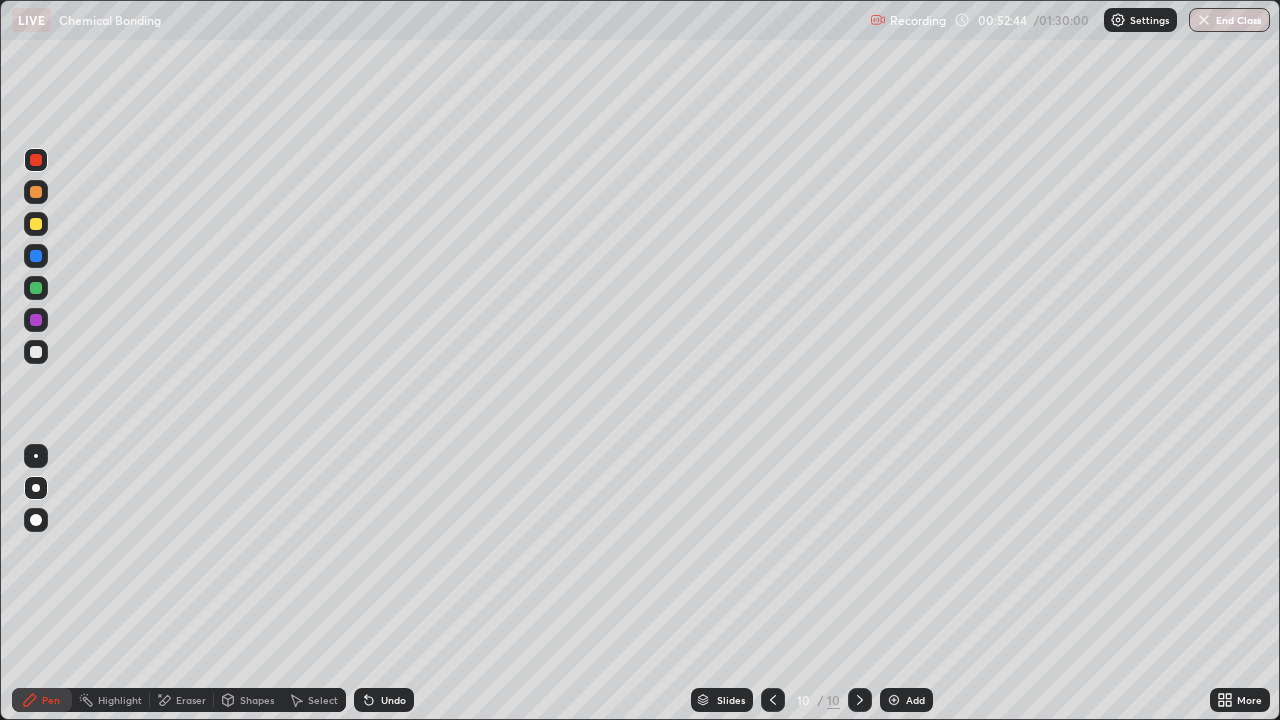 click at bounding box center (36, 352) 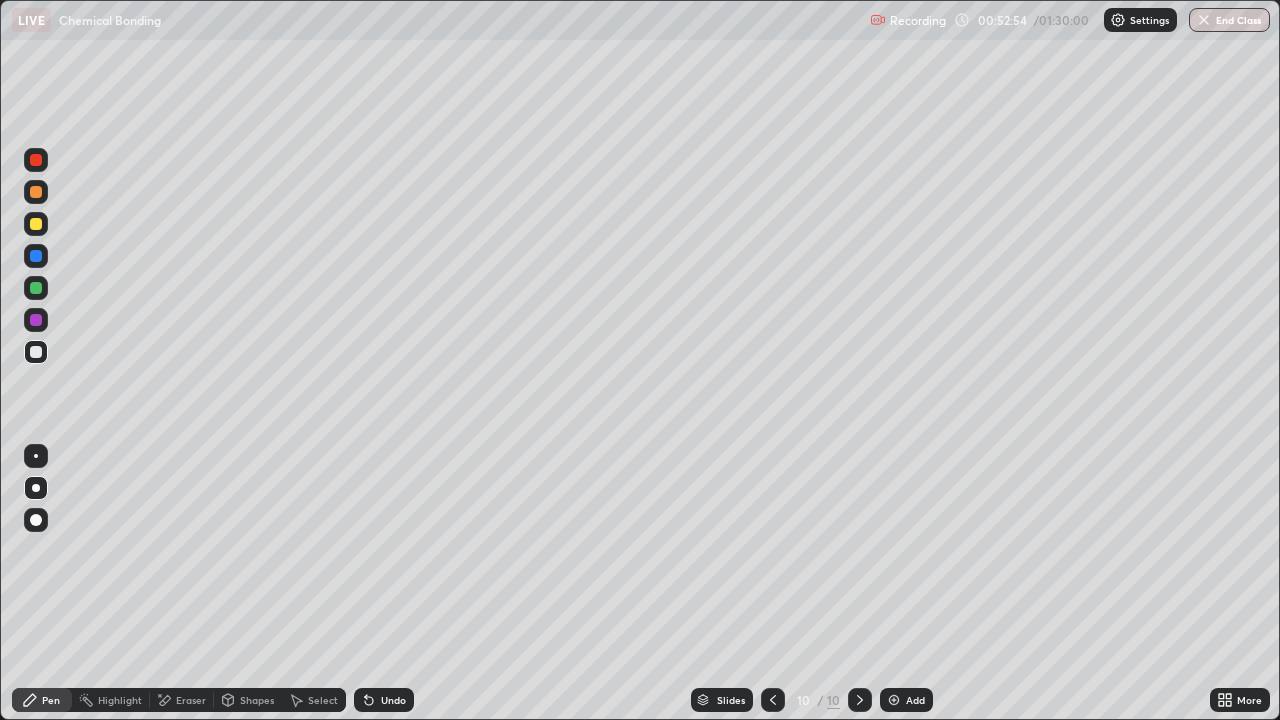 click at bounding box center (36, 224) 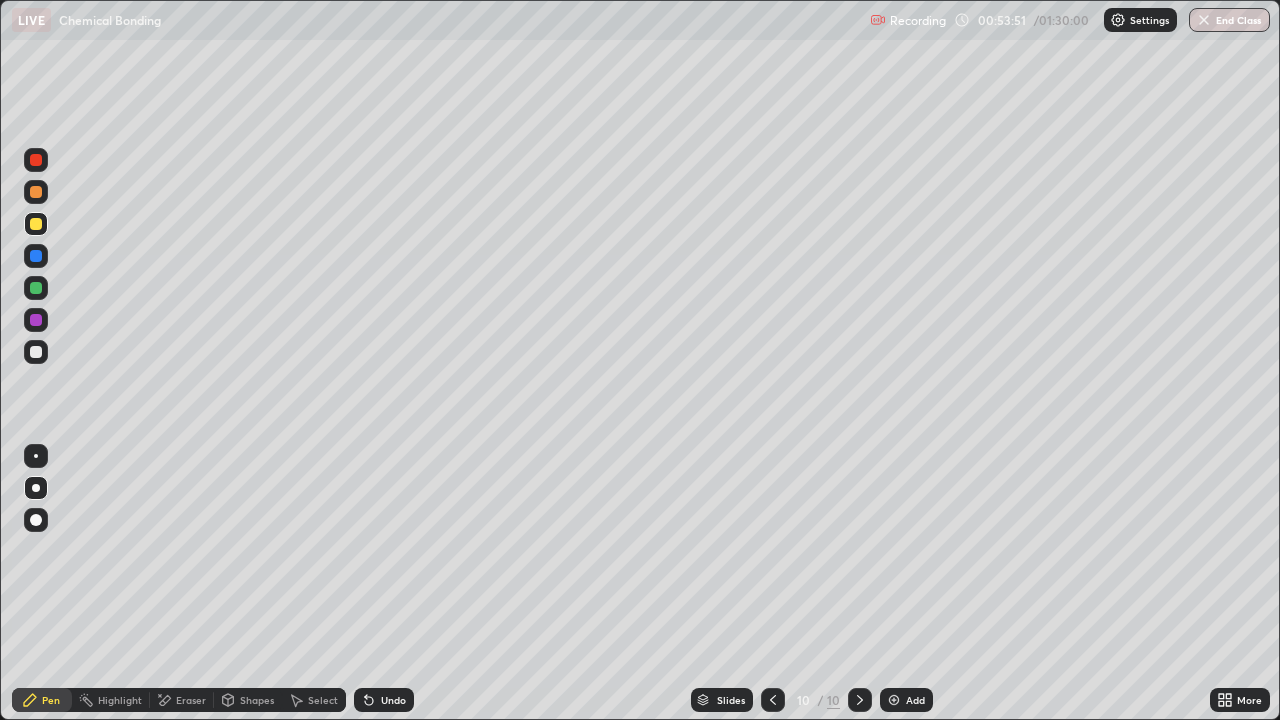 click at bounding box center (36, 288) 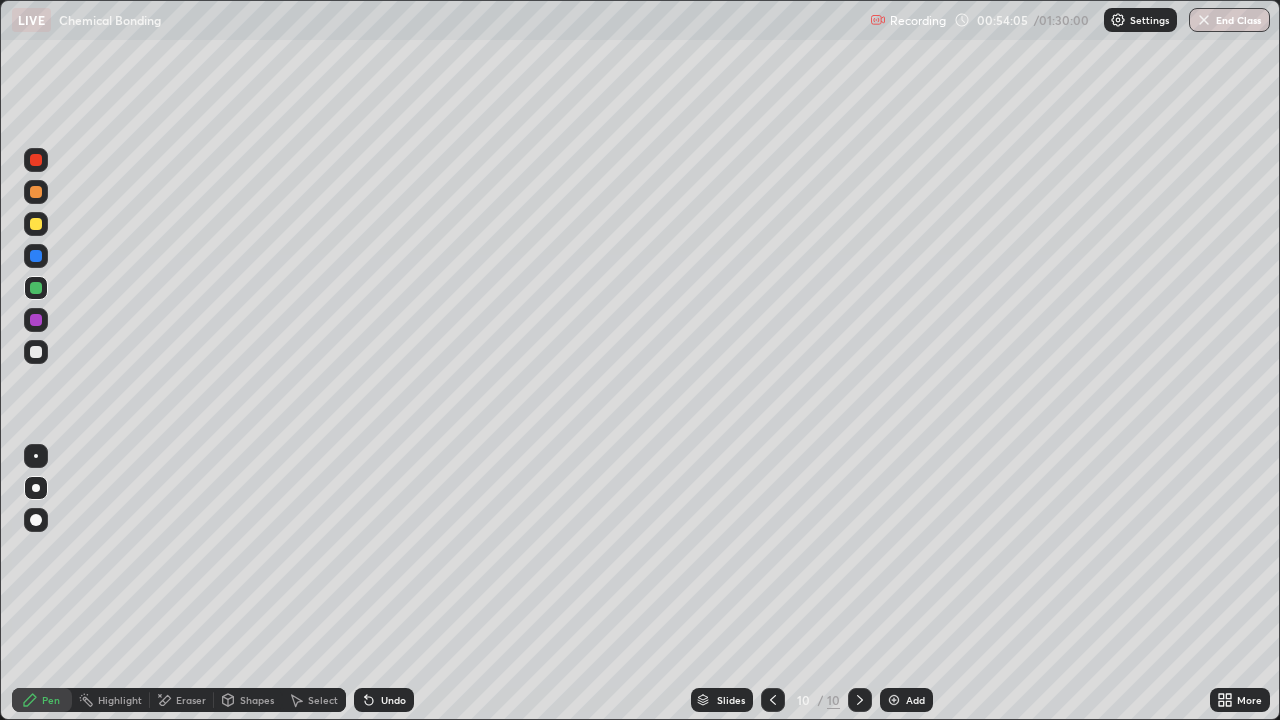 click 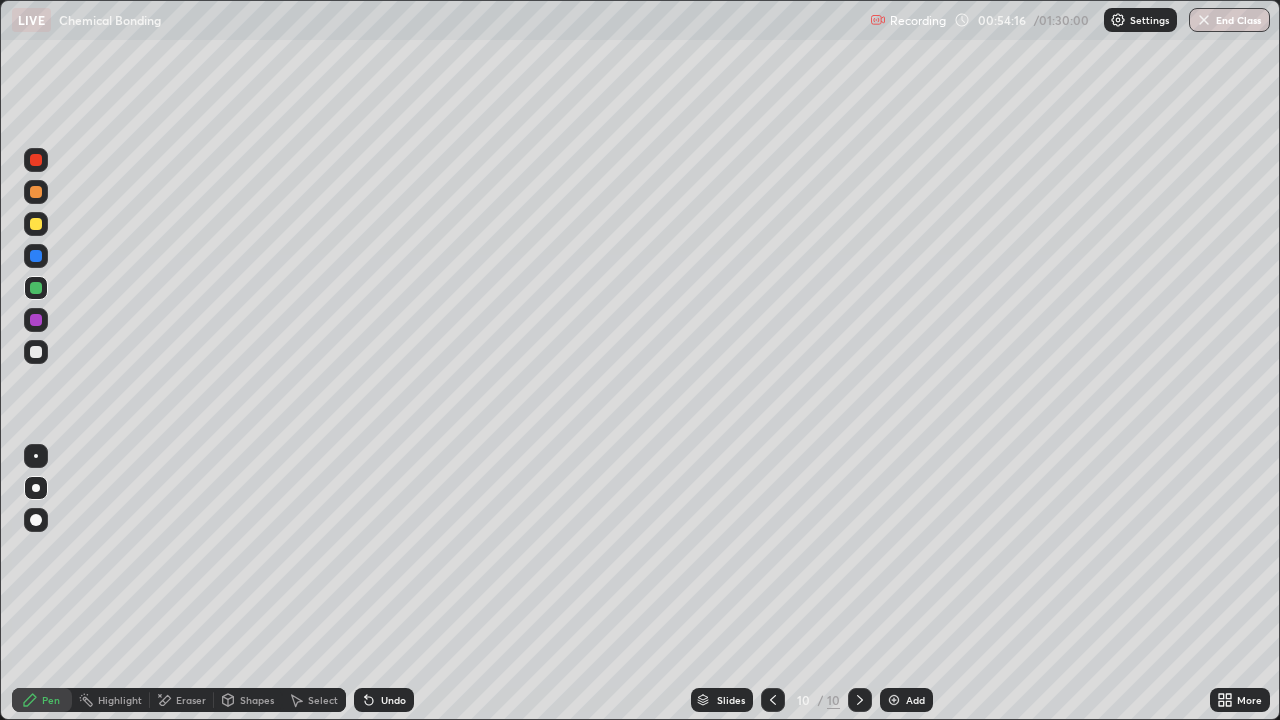 click on "Undo" at bounding box center (384, 700) 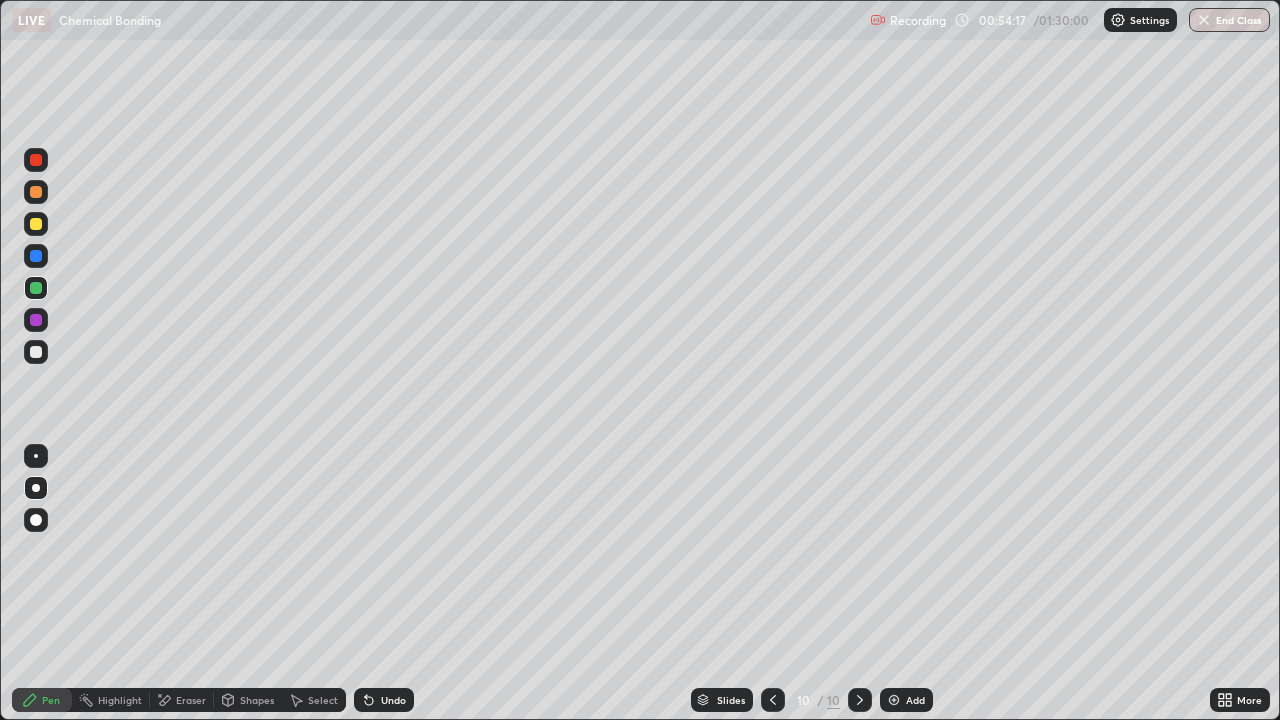 click on "Undo" at bounding box center (384, 700) 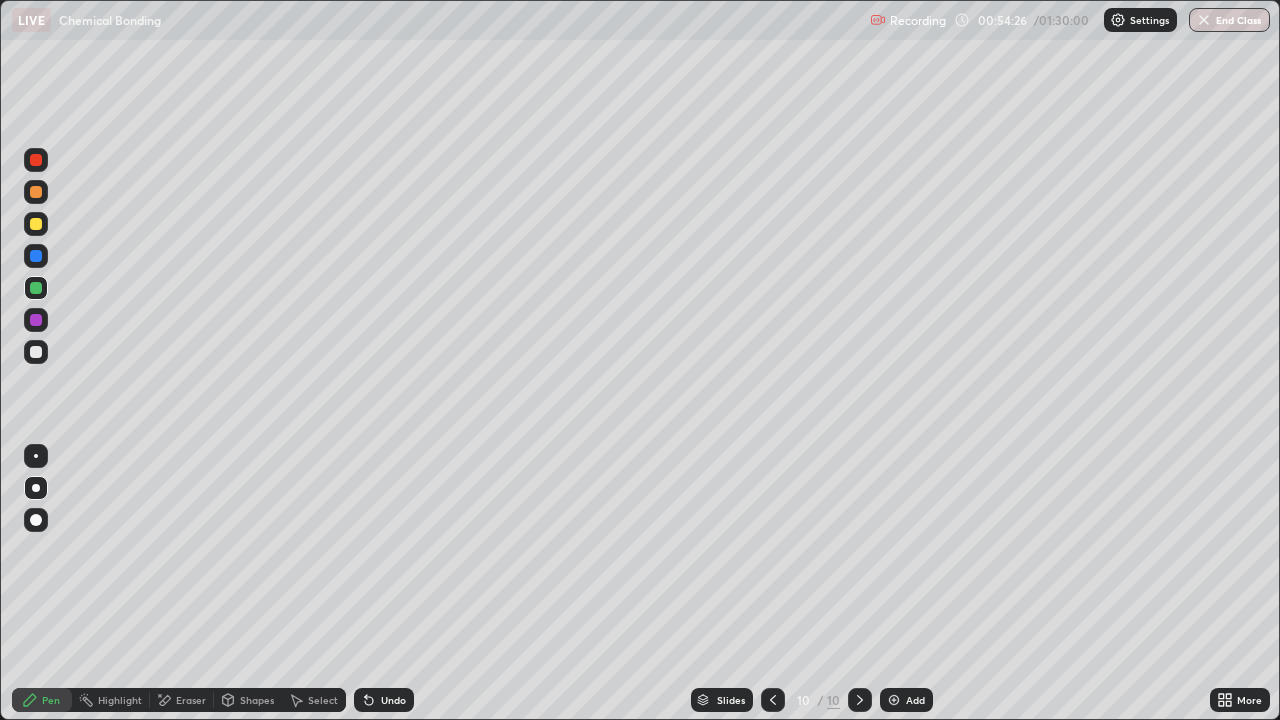 click on "Undo" at bounding box center [393, 700] 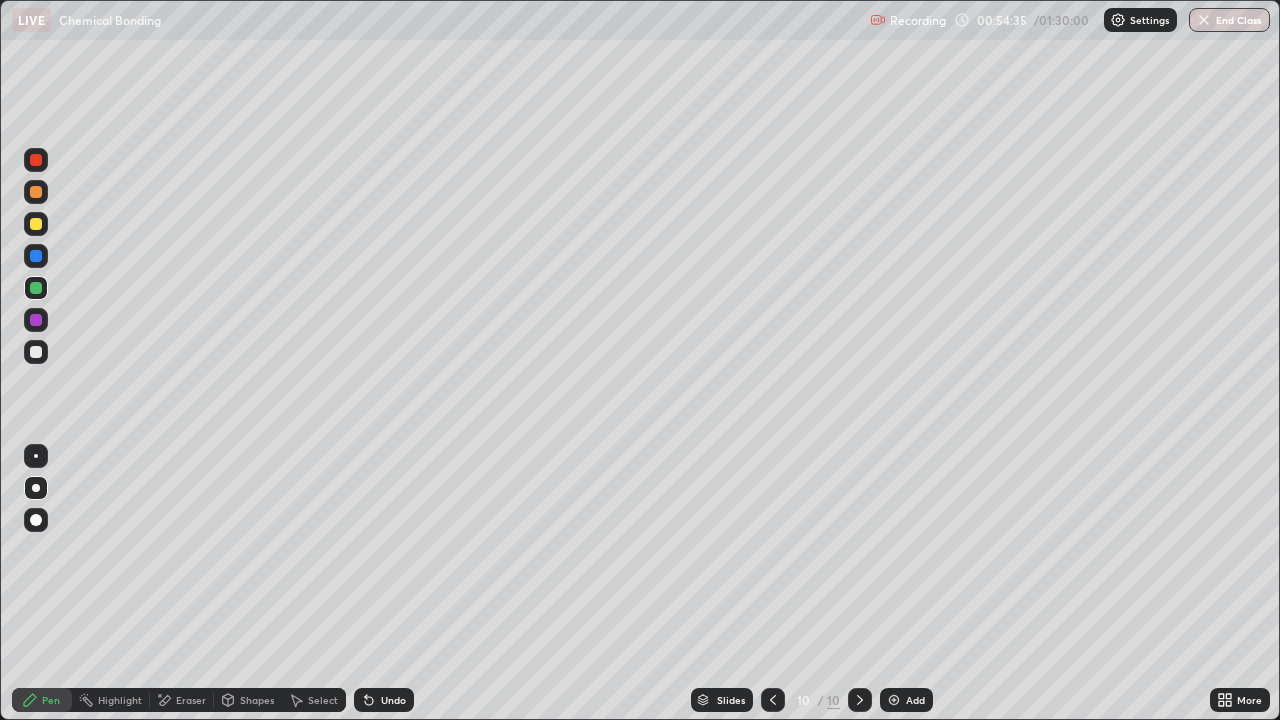 click at bounding box center (36, 224) 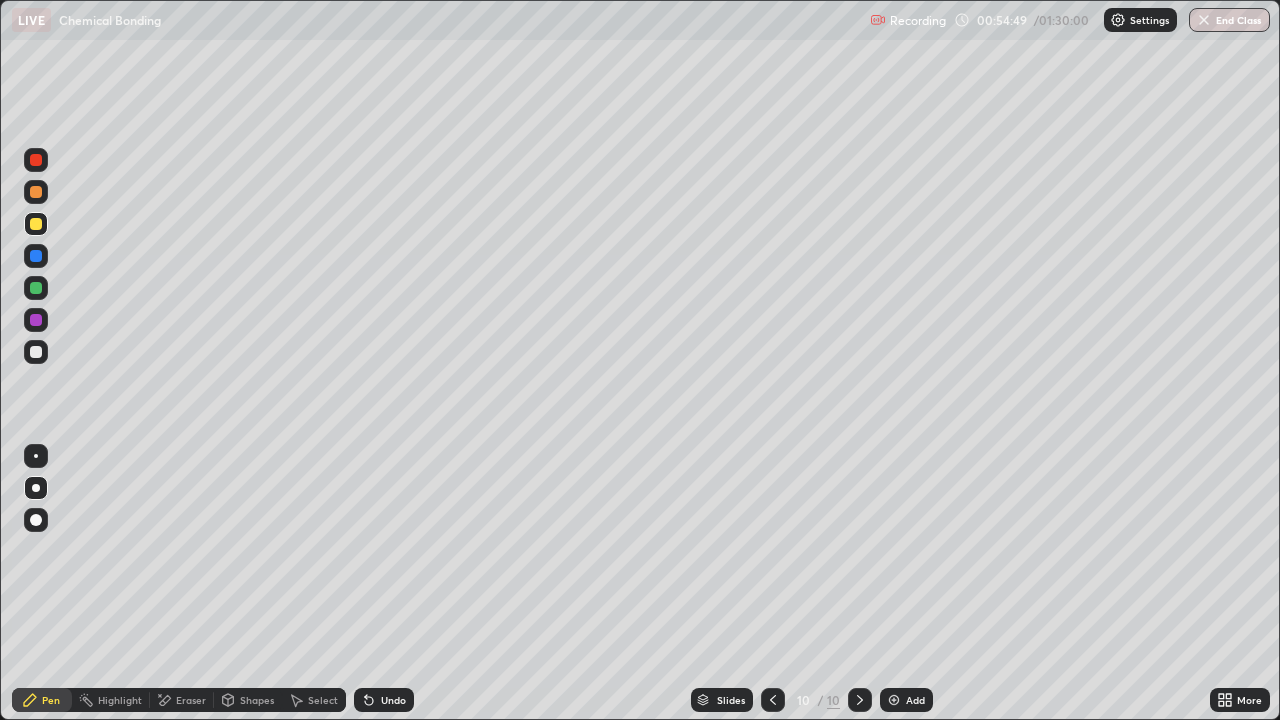 click on "Eraser" at bounding box center [182, 700] 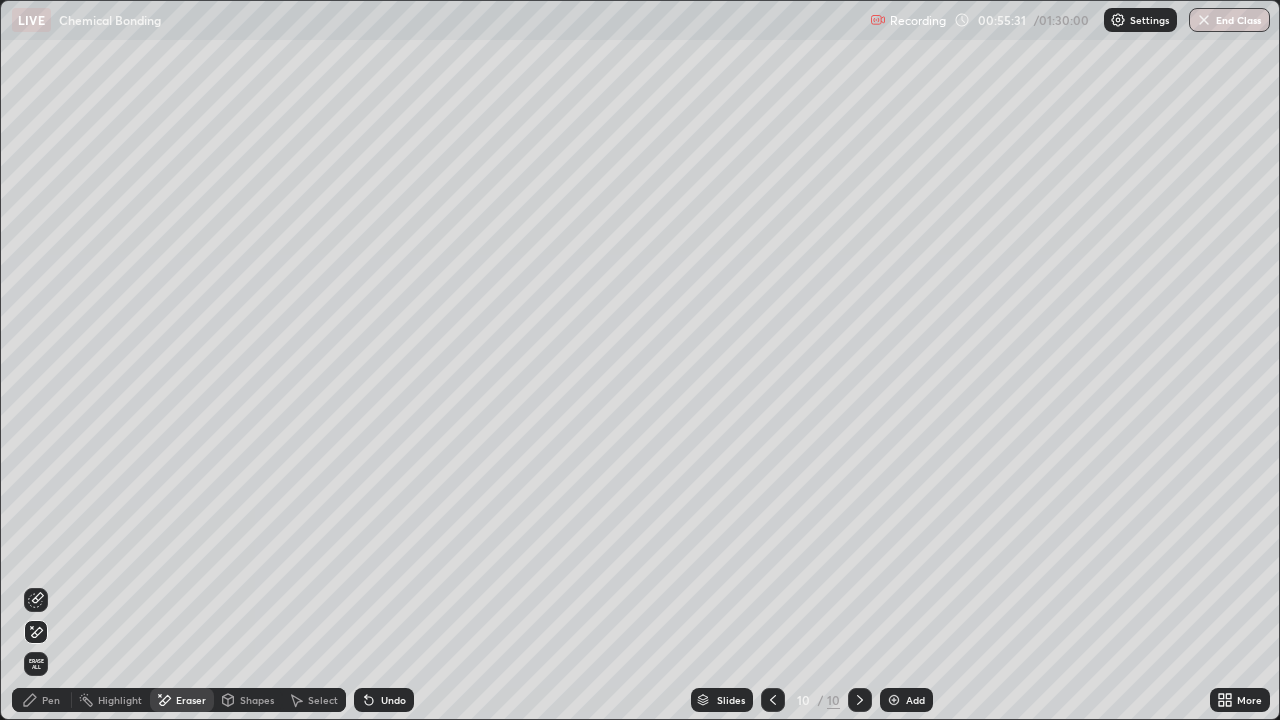 click 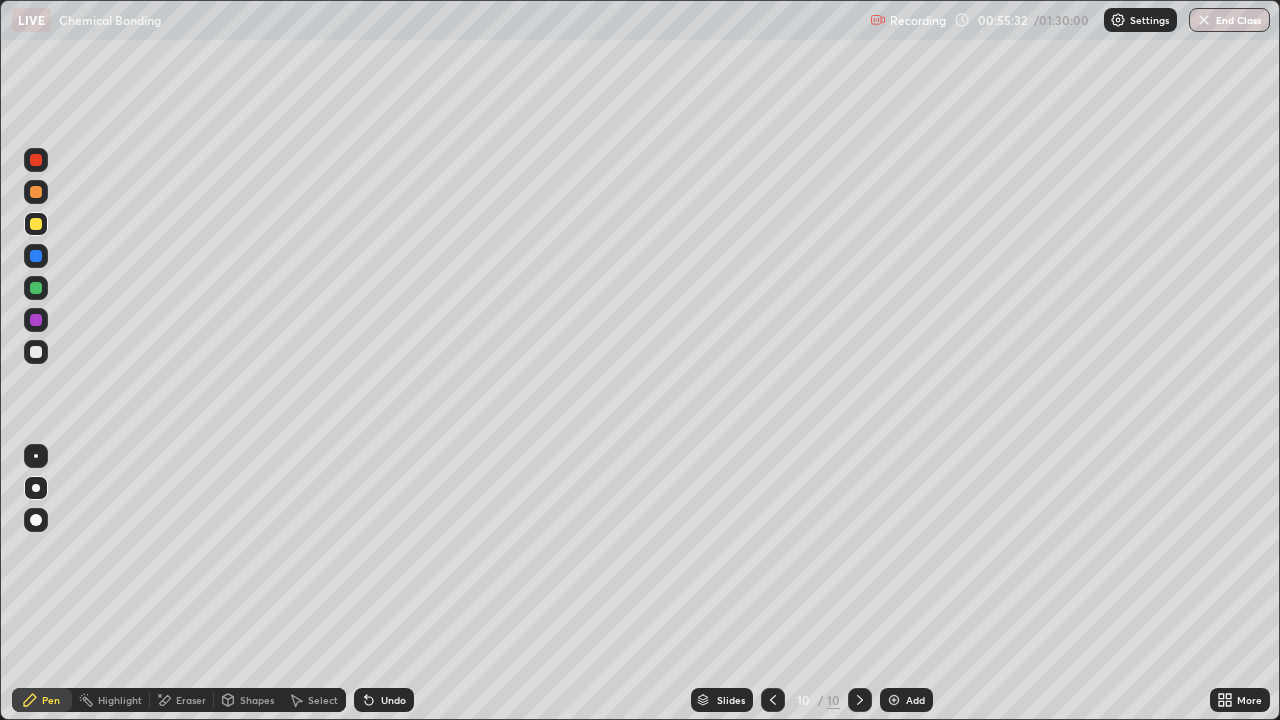 click at bounding box center [36, 192] 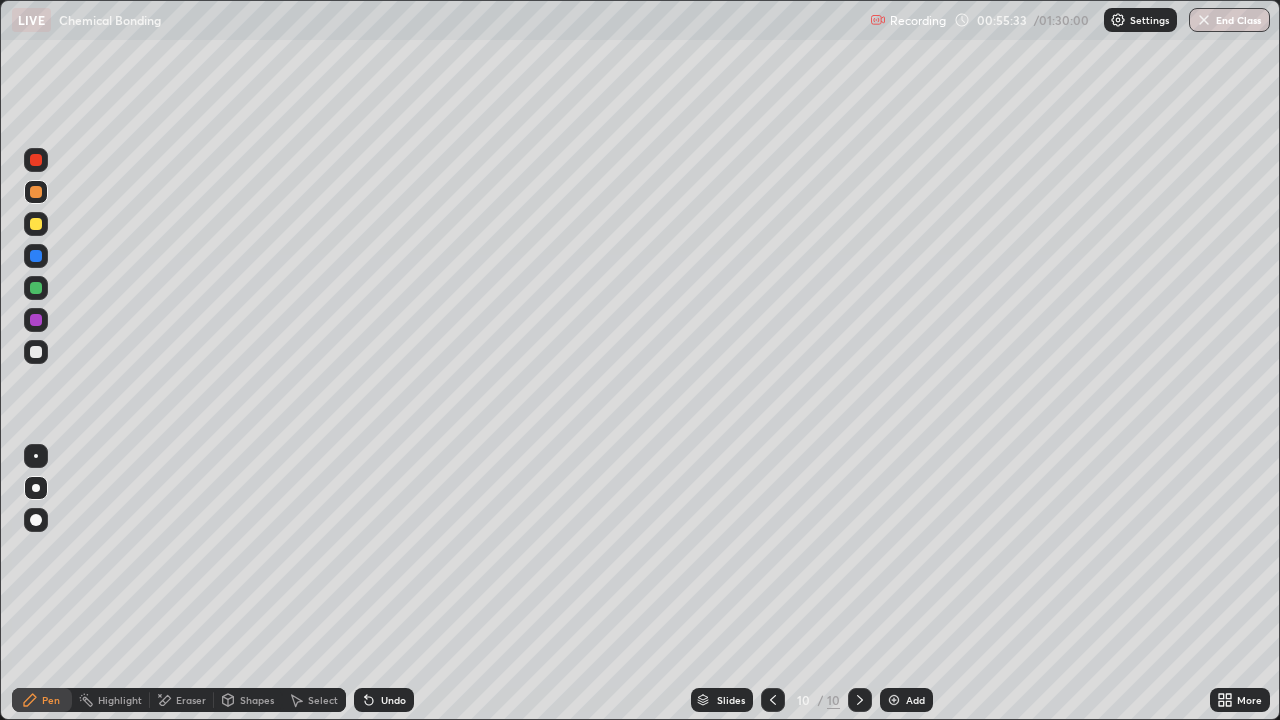 click at bounding box center [36, 192] 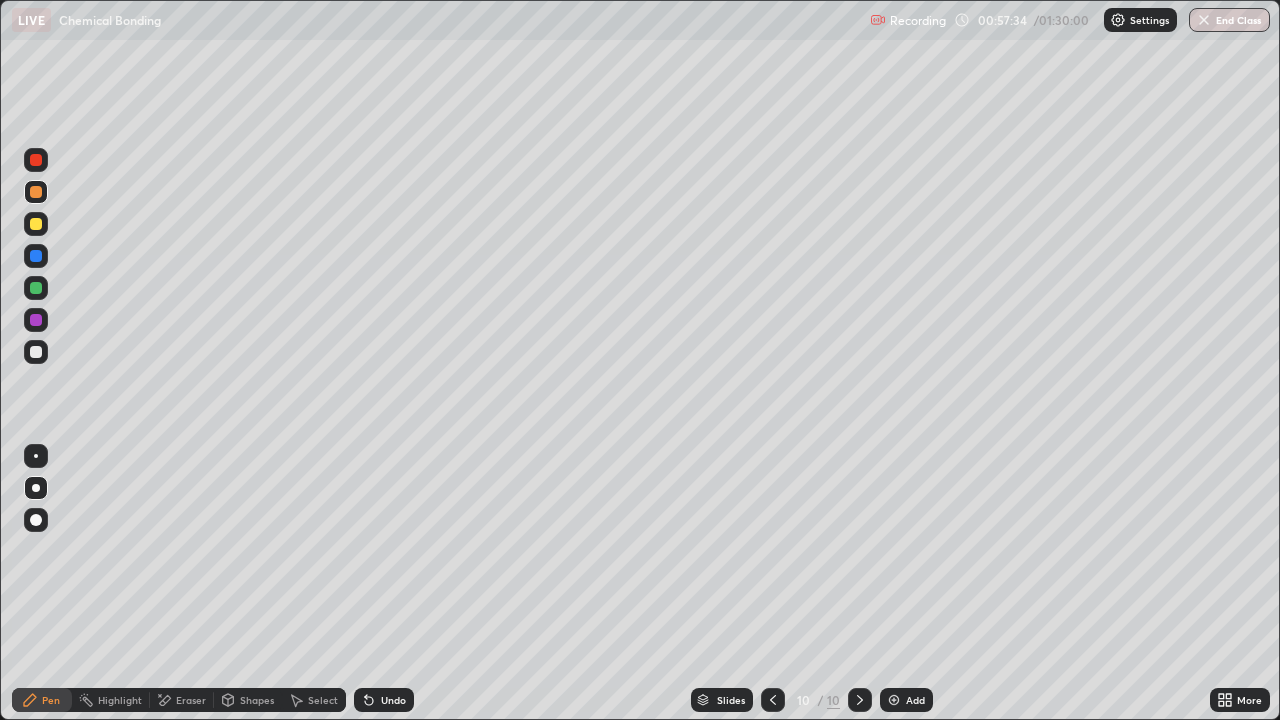 click on "Eraser" at bounding box center [182, 700] 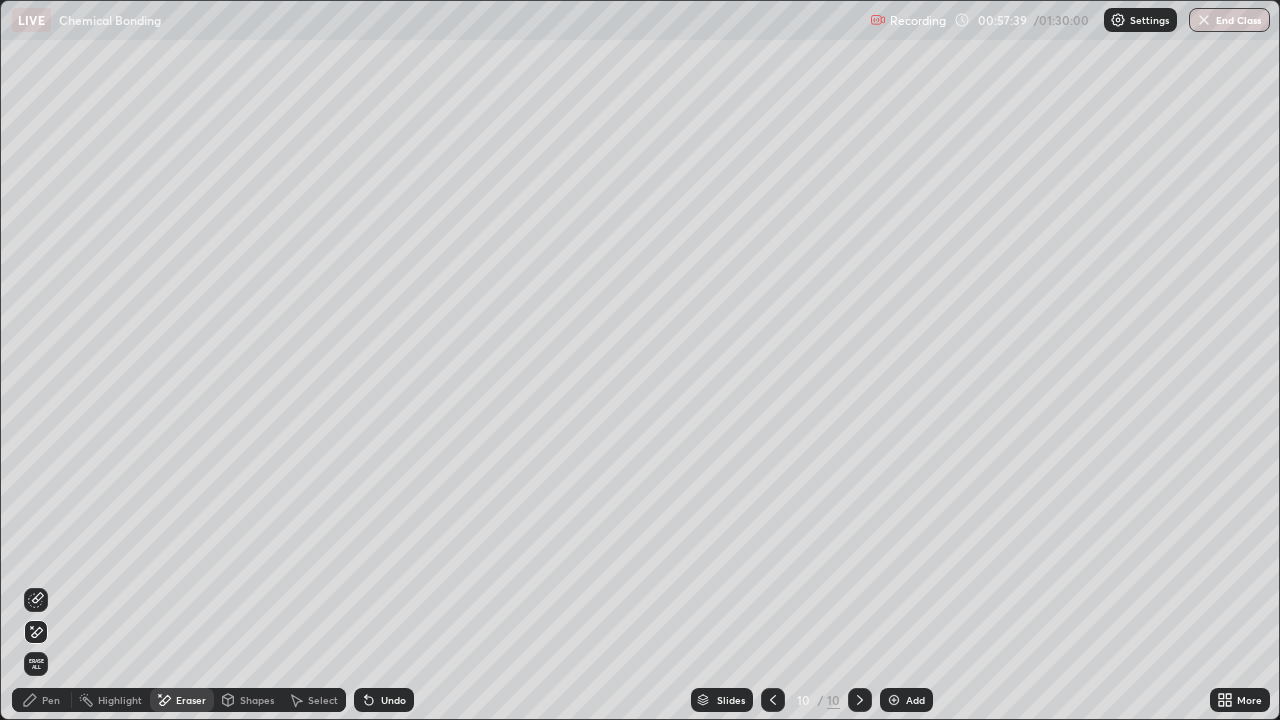click on "Pen" at bounding box center [51, 700] 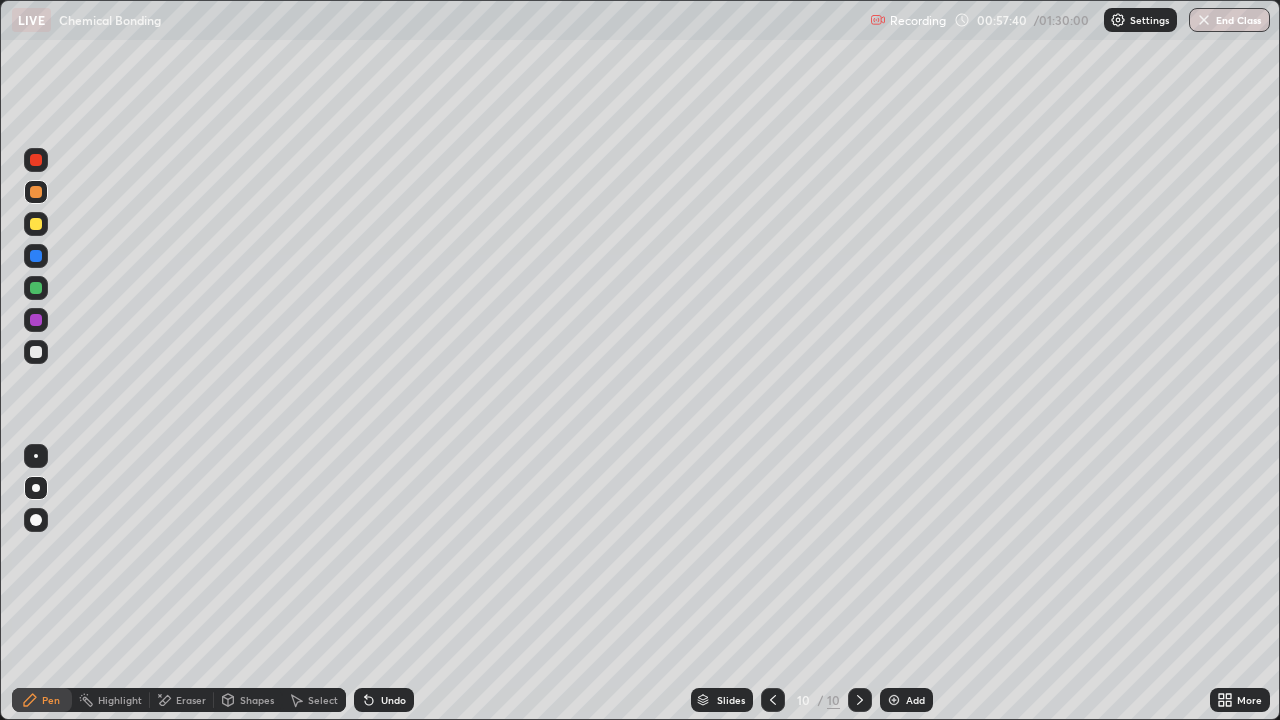 click at bounding box center (36, 352) 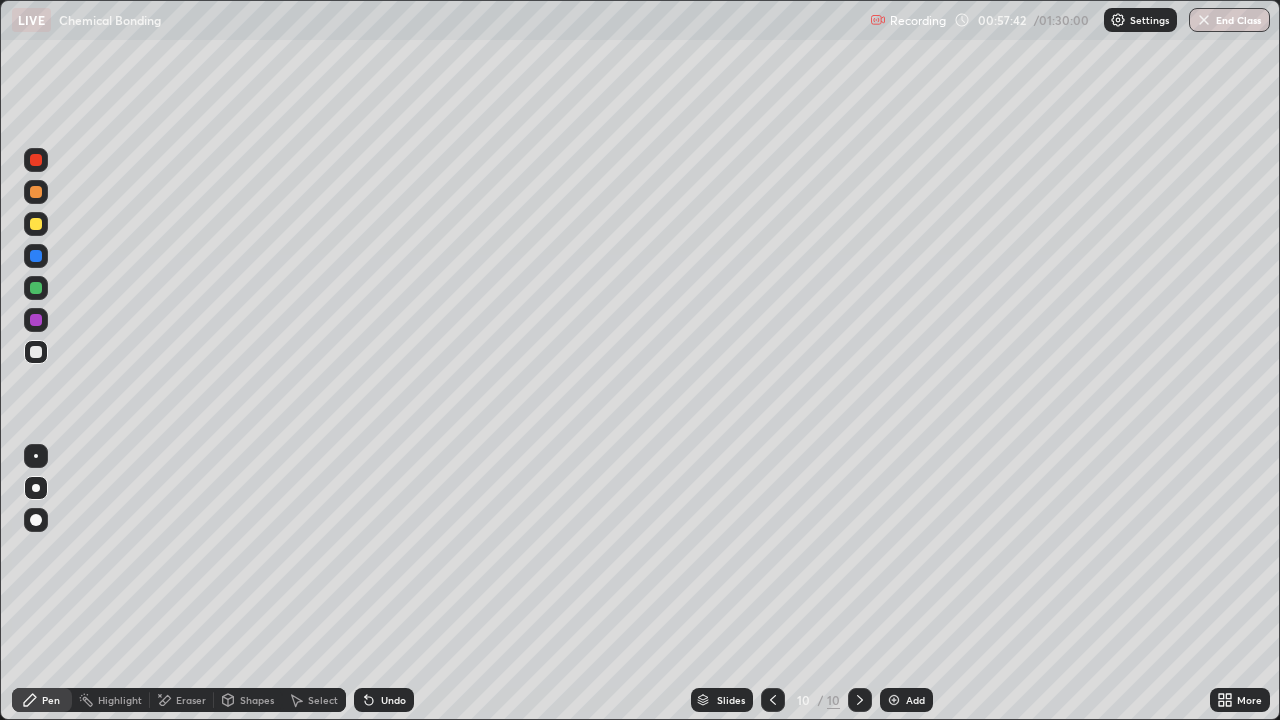 click at bounding box center (36, 192) 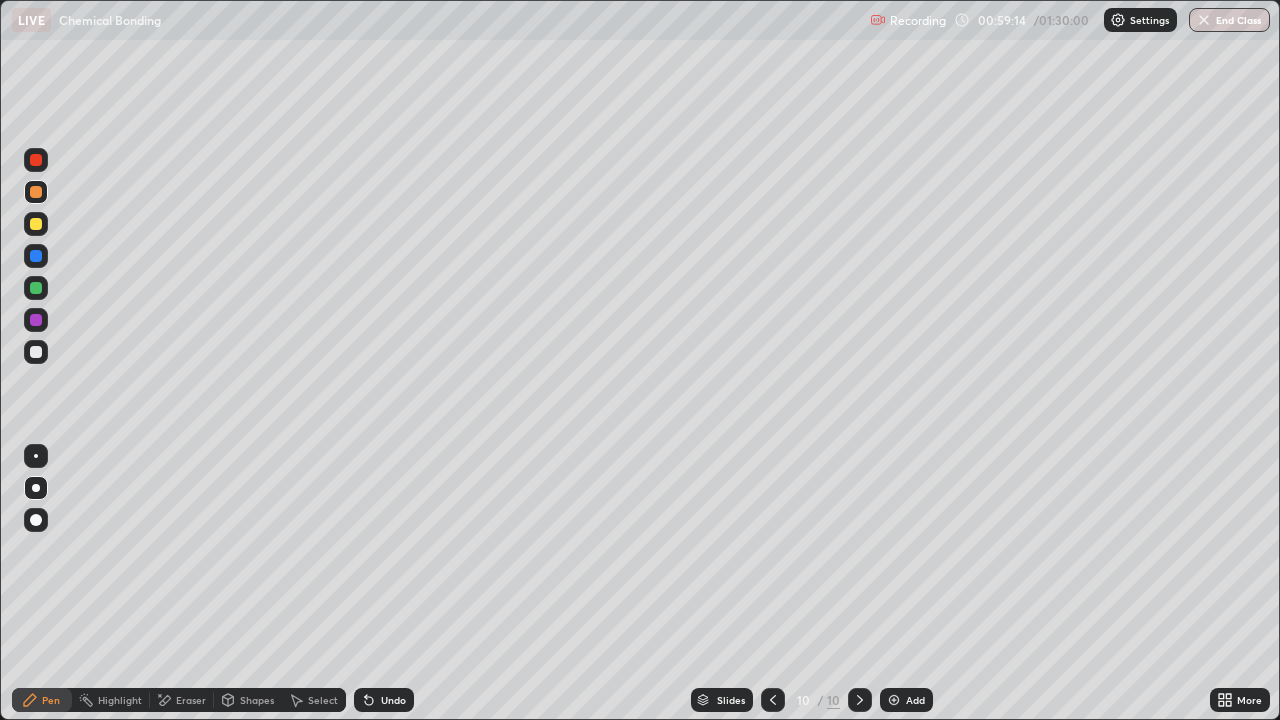 click on "Add" at bounding box center (906, 700) 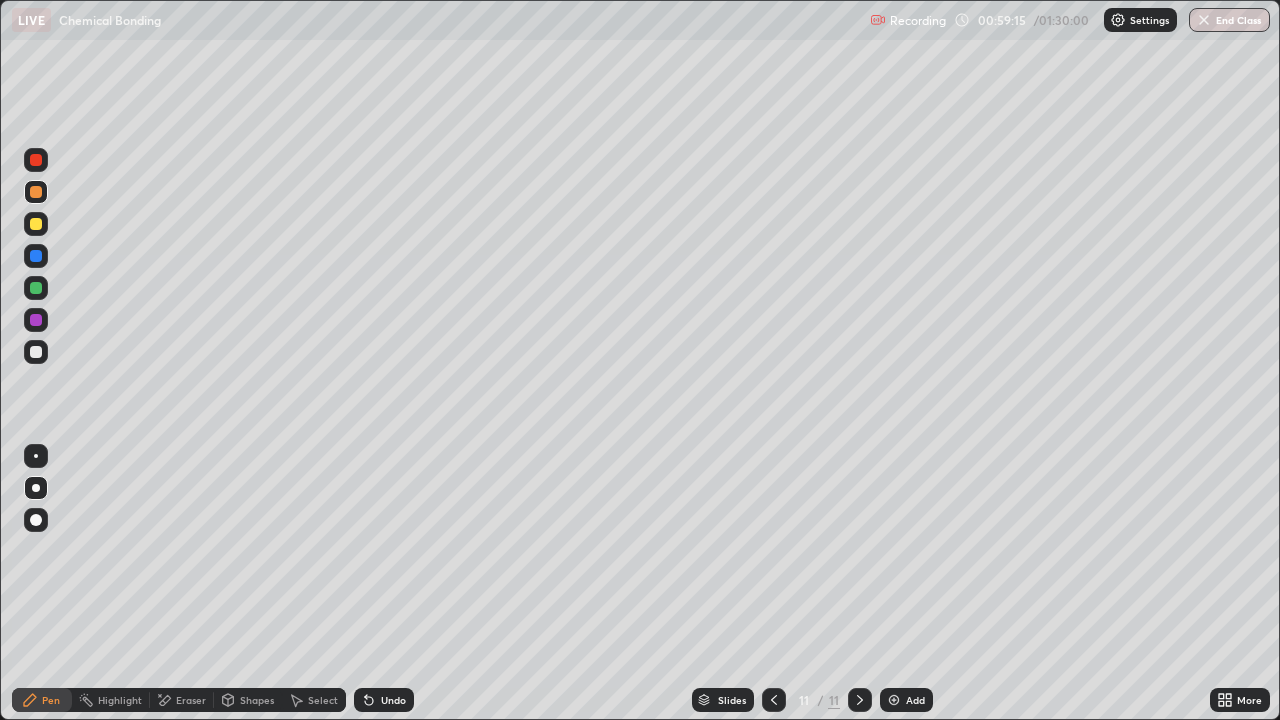 click at bounding box center (36, 224) 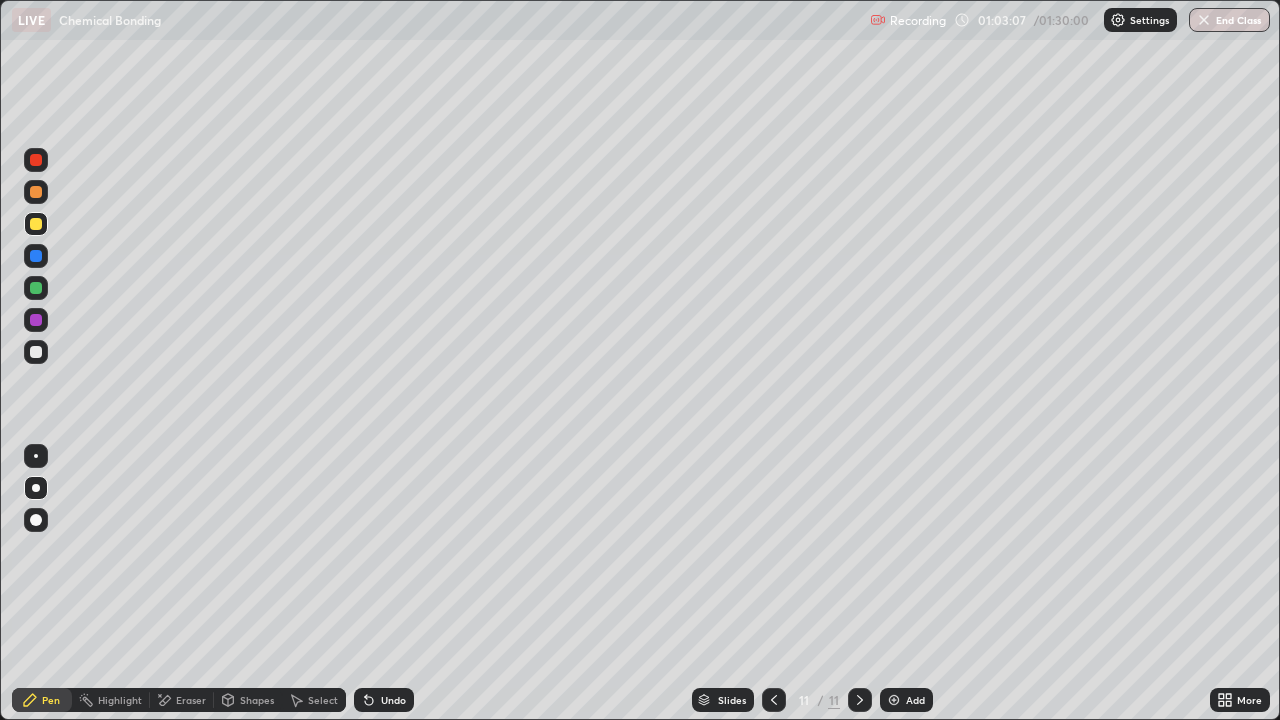 click at bounding box center [36, 352] 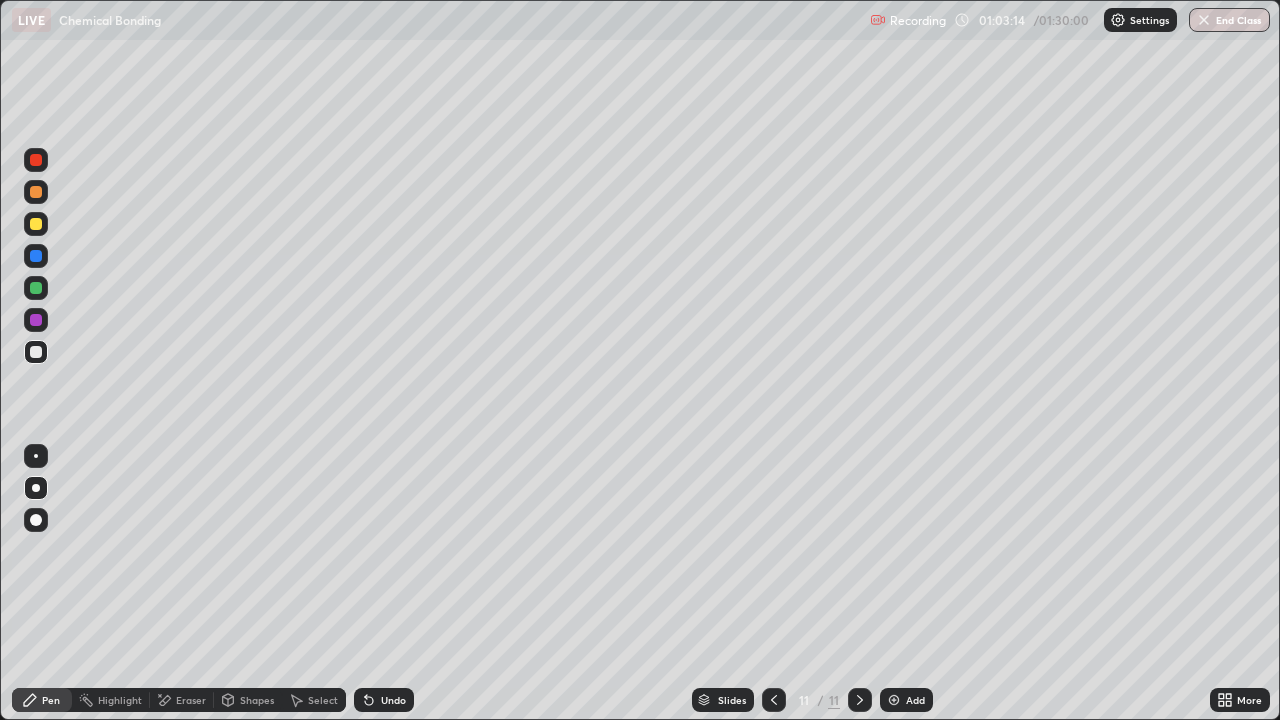click at bounding box center [36, 224] 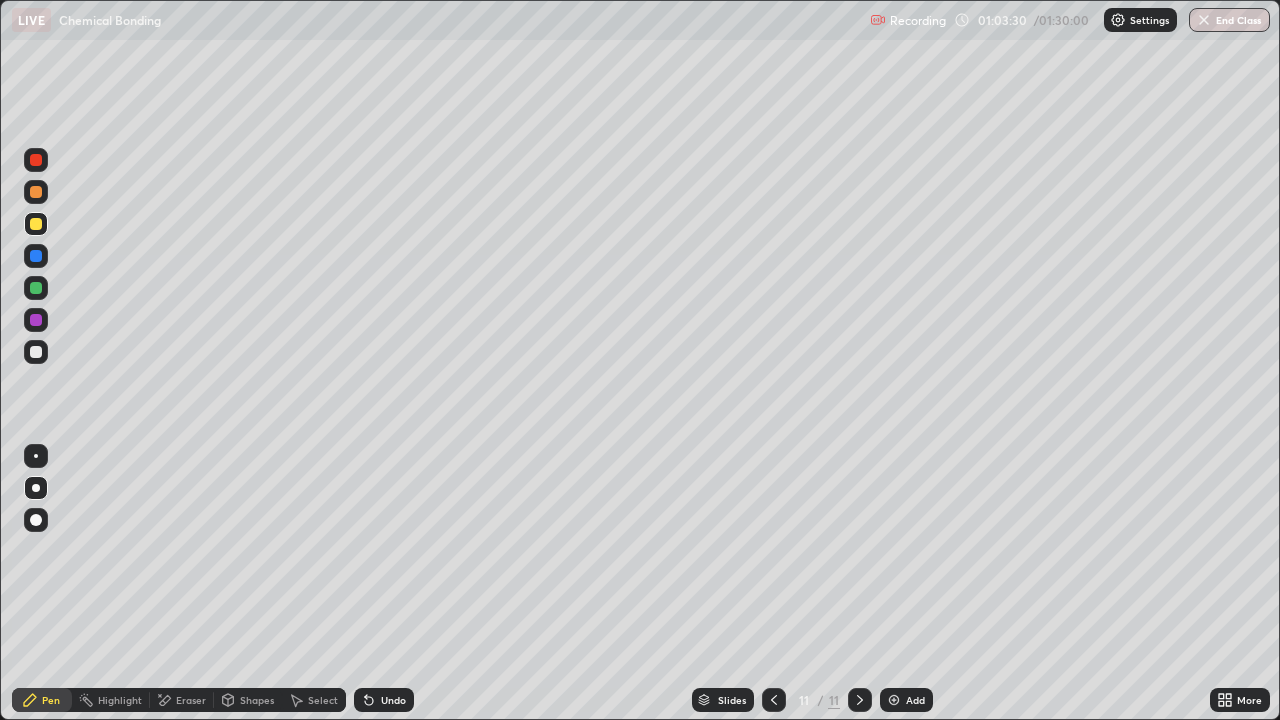 click on "Setting up your live class" at bounding box center [640, 360] 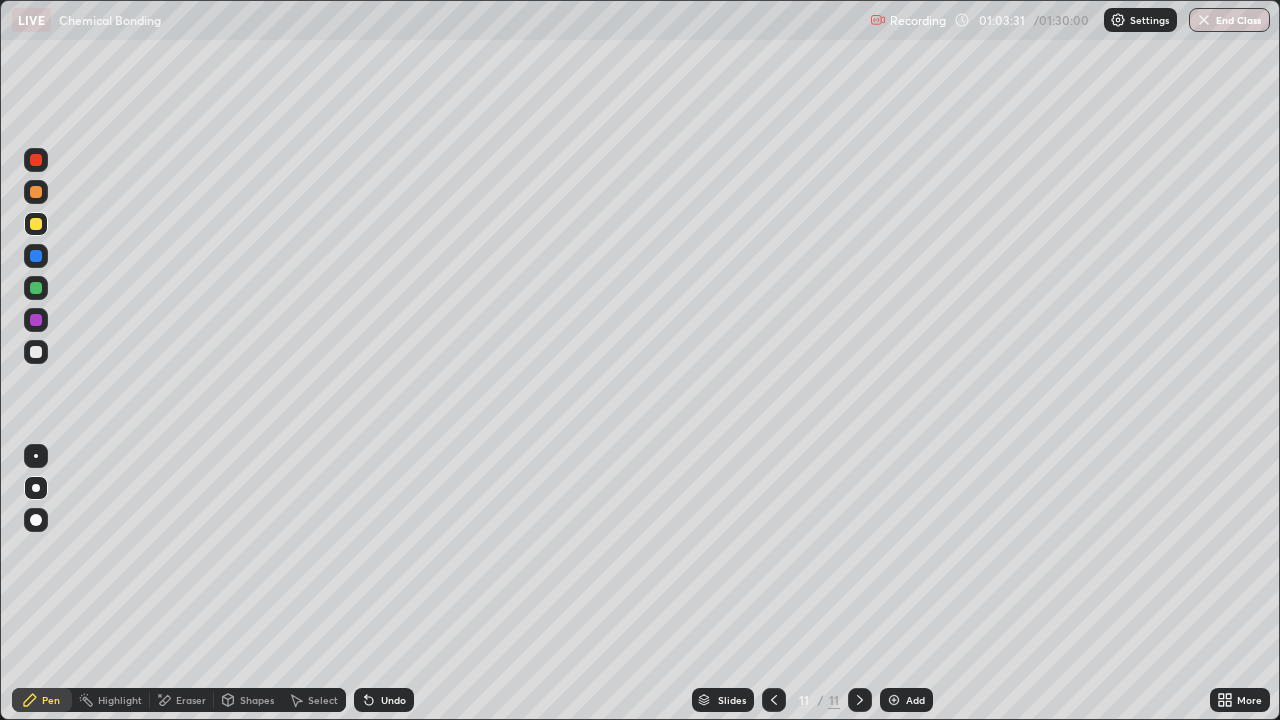 click at bounding box center [36, 288] 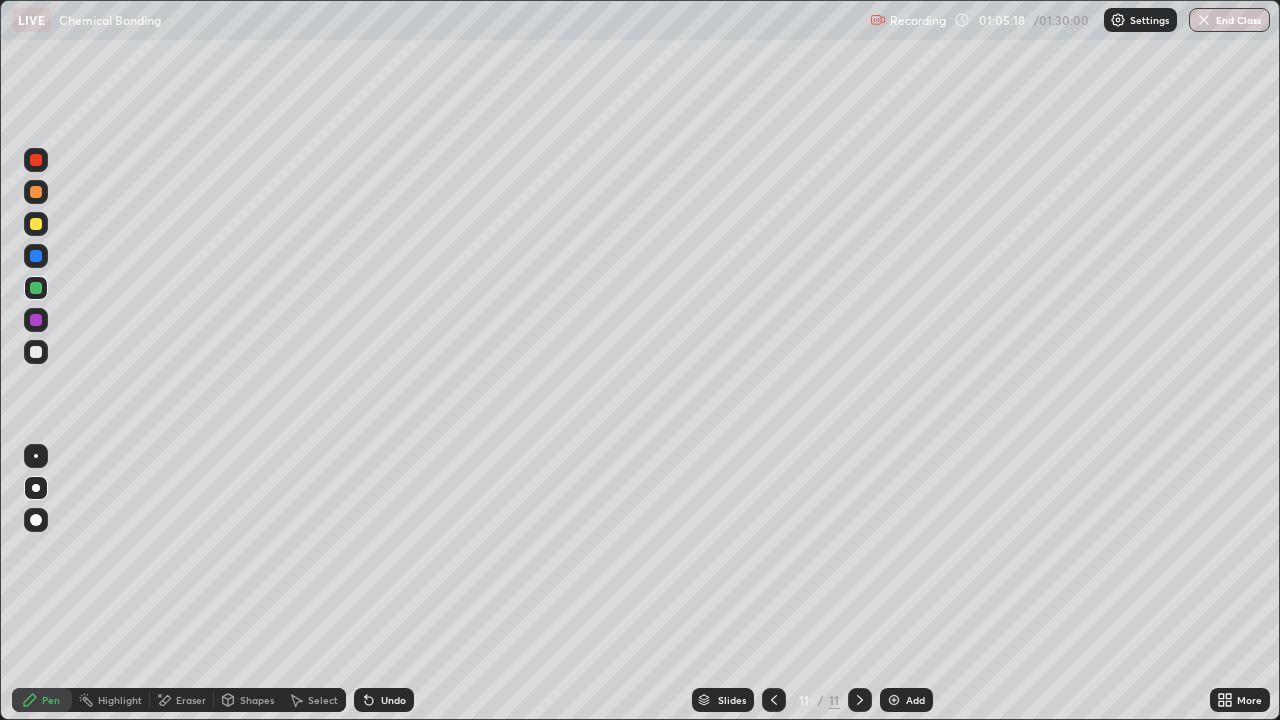 click at bounding box center (36, 352) 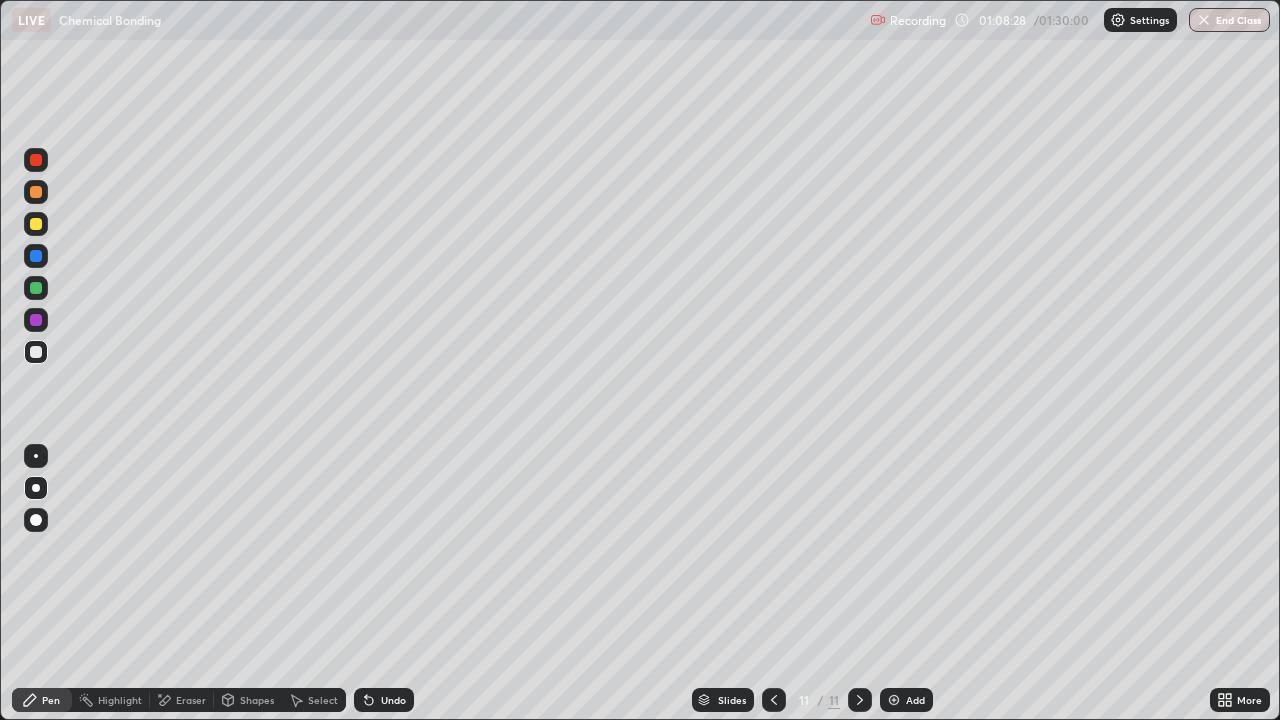 click on "Eraser" at bounding box center [182, 700] 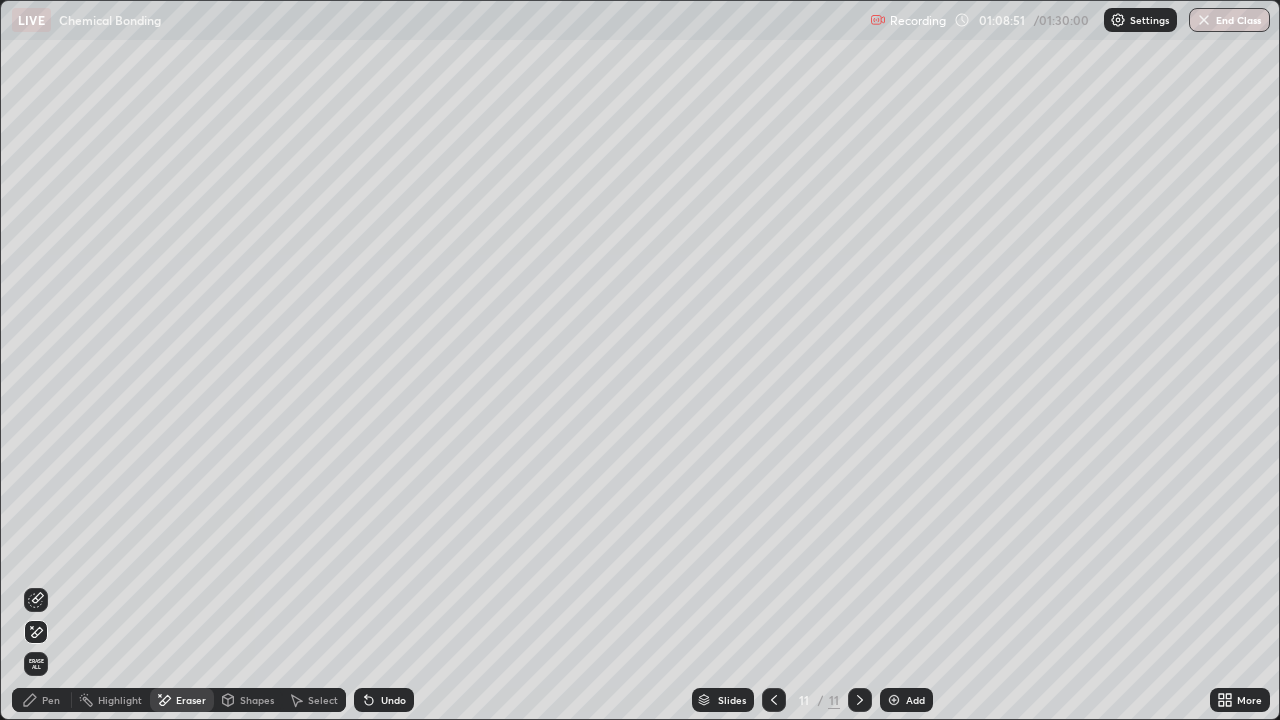 click on "End Class" at bounding box center (1229, 20) 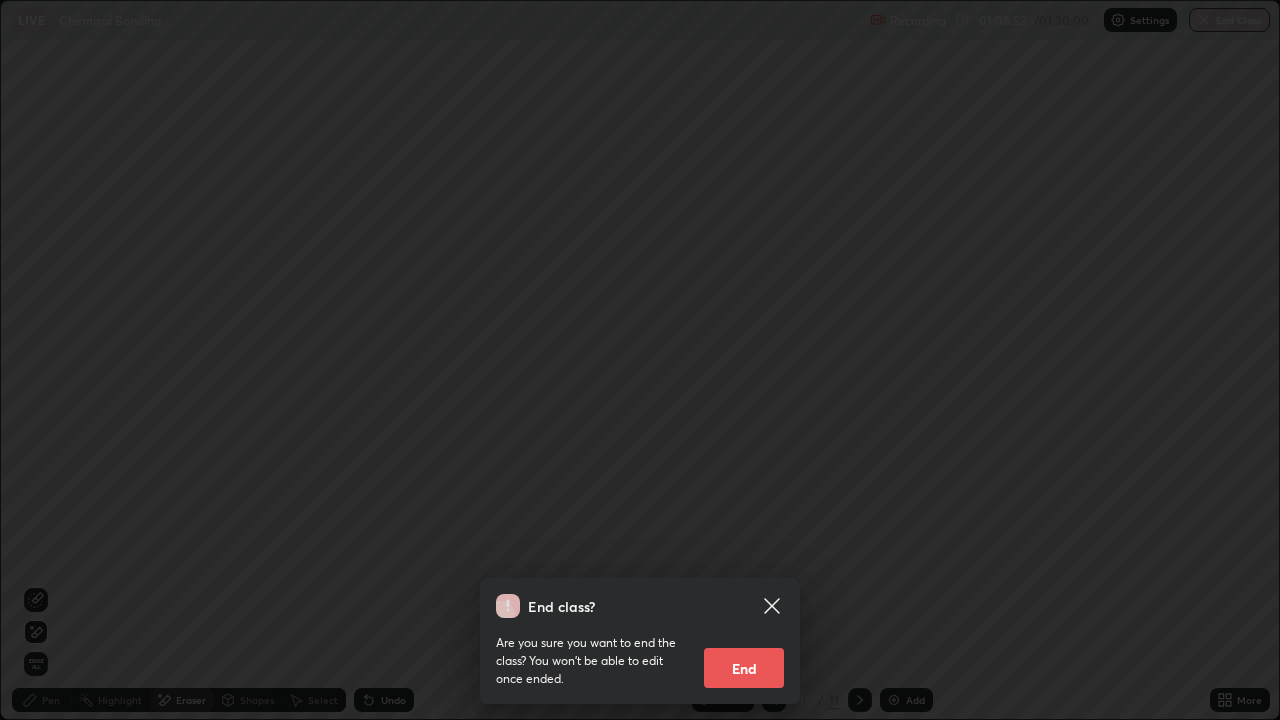 click on "End" at bounding box center [744, 668] 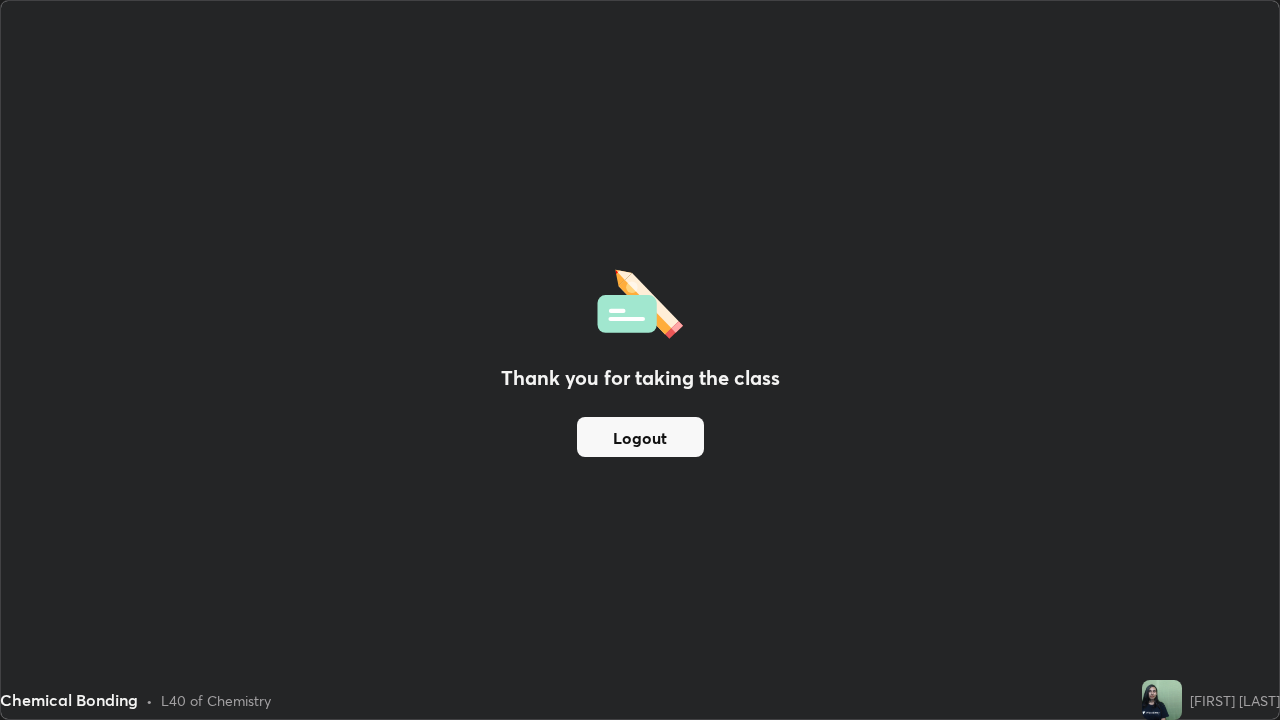 click on "Thank you for taking the class Logout" at bounding box center [640, 360] 